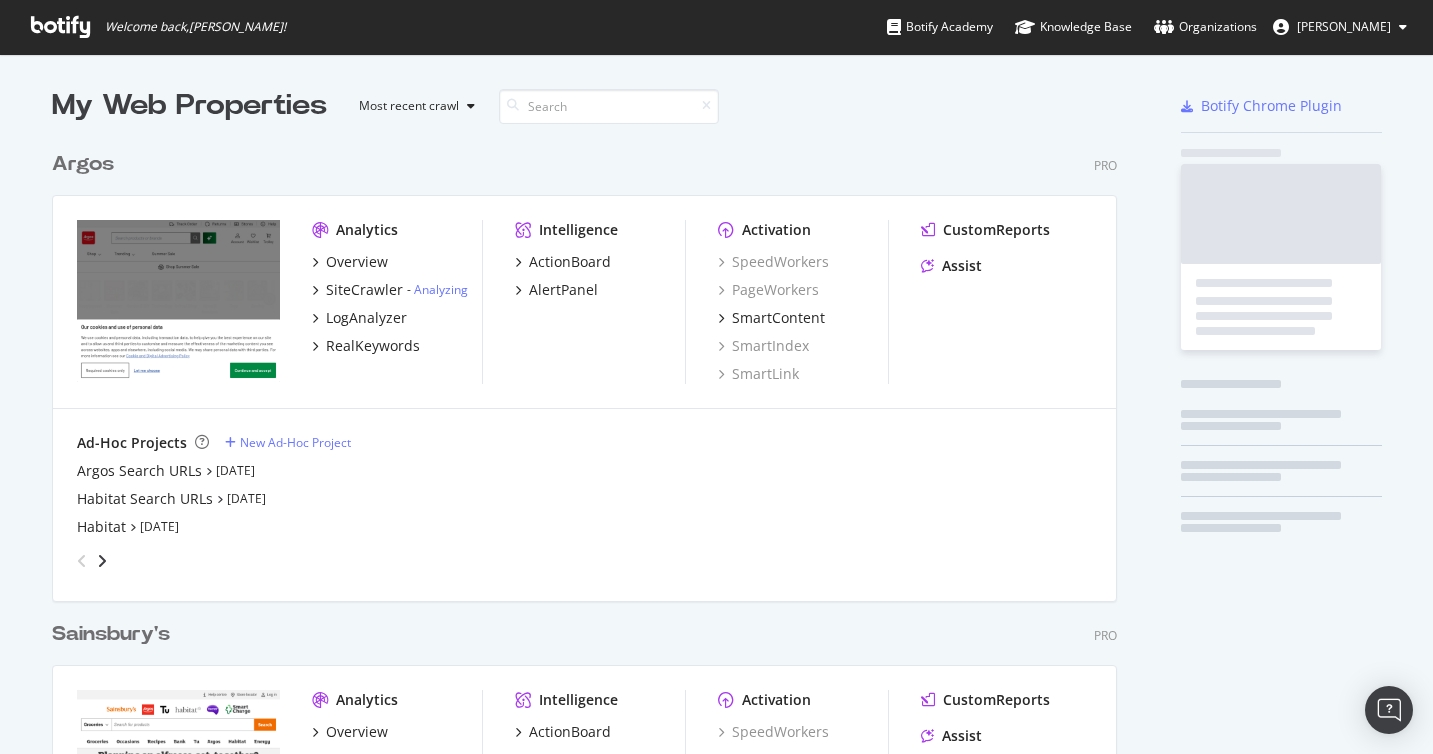 scroll, scrollTop: 0, scrollLeft: 0, axis: both 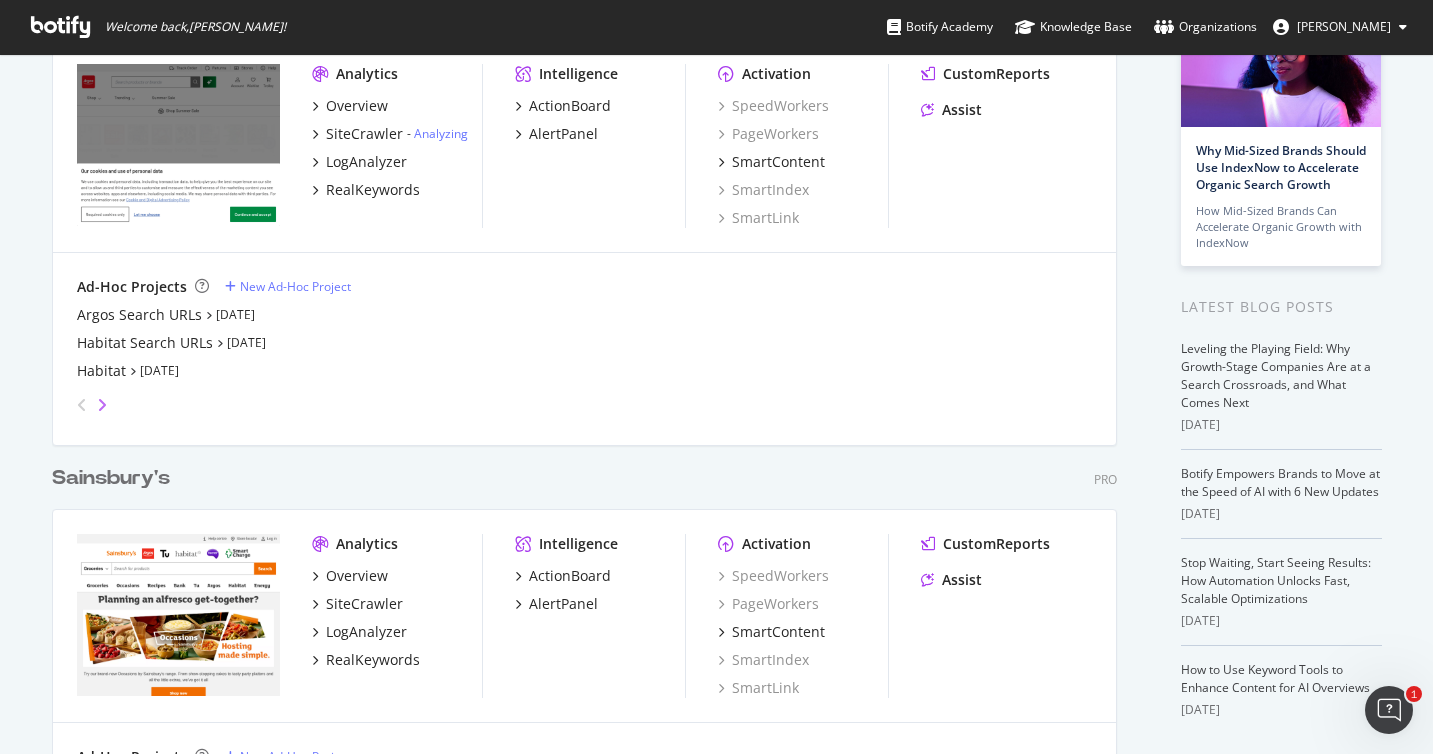 click at bounding box center [102, 405] 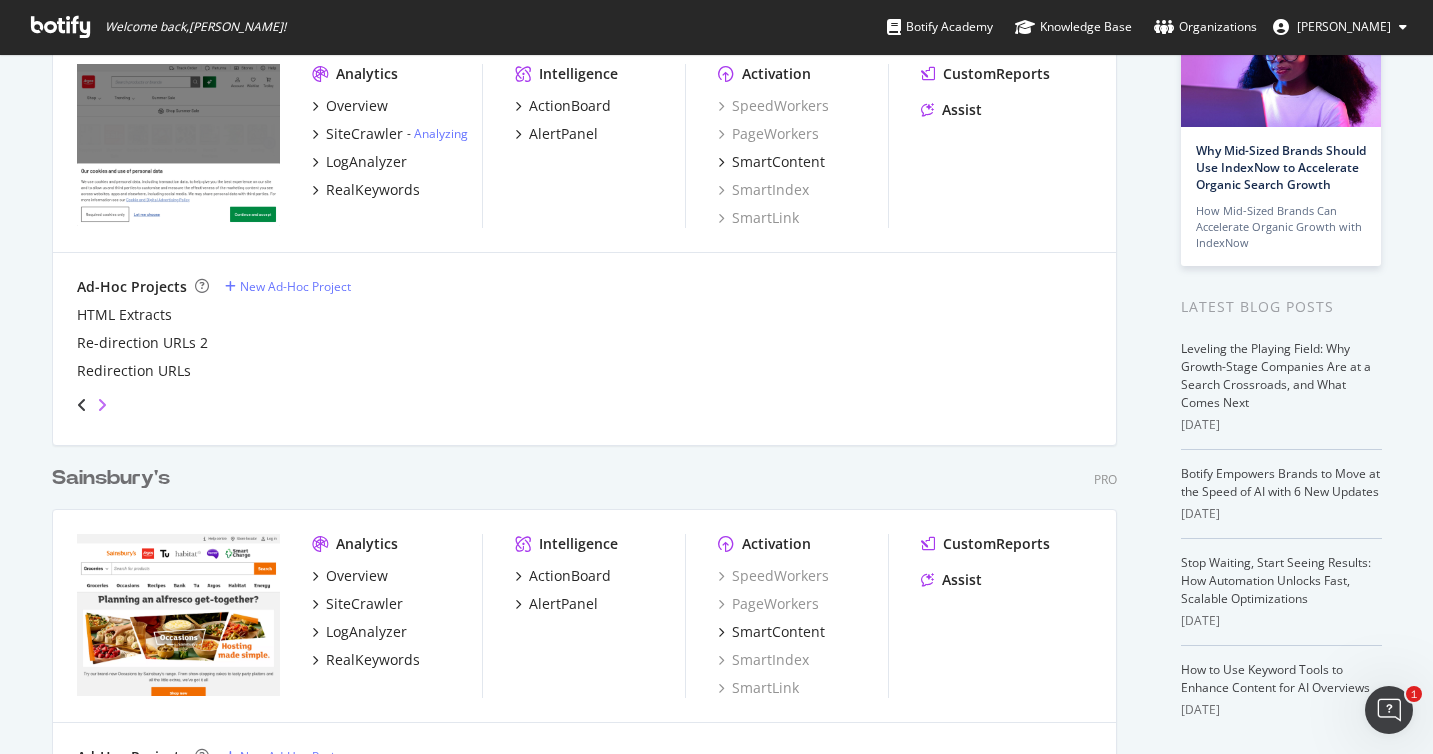 click at bounding box center [102, 405] 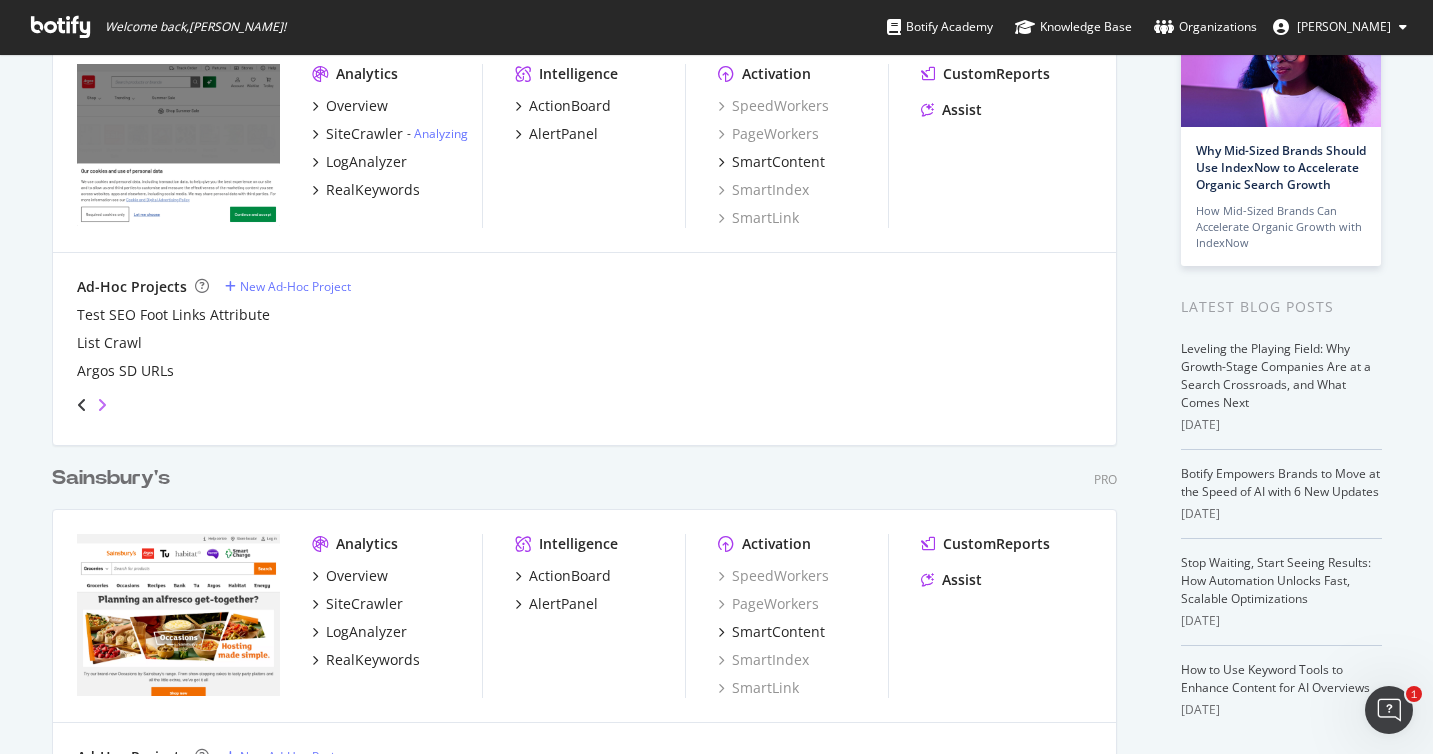 click at bounding box center (102, 405) 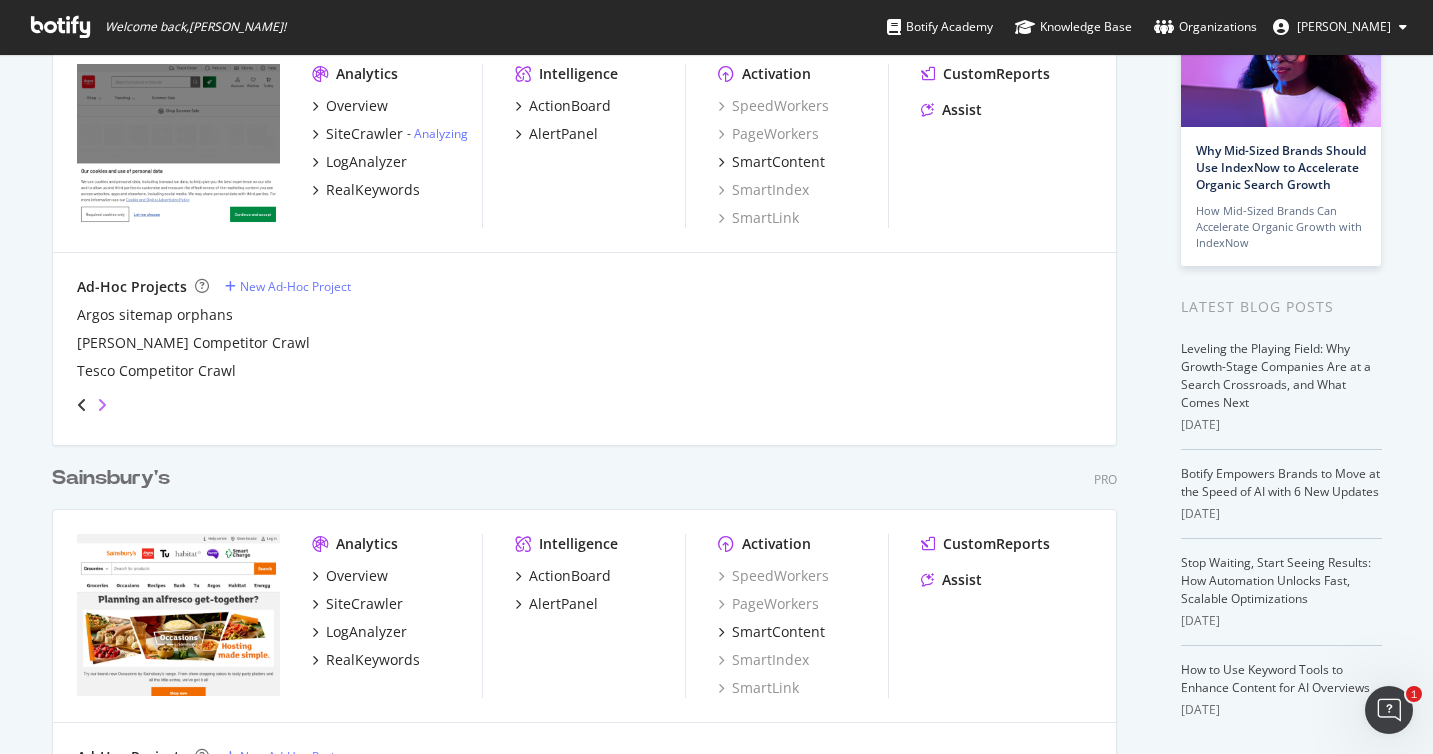 click at bounding box center (102, 405) 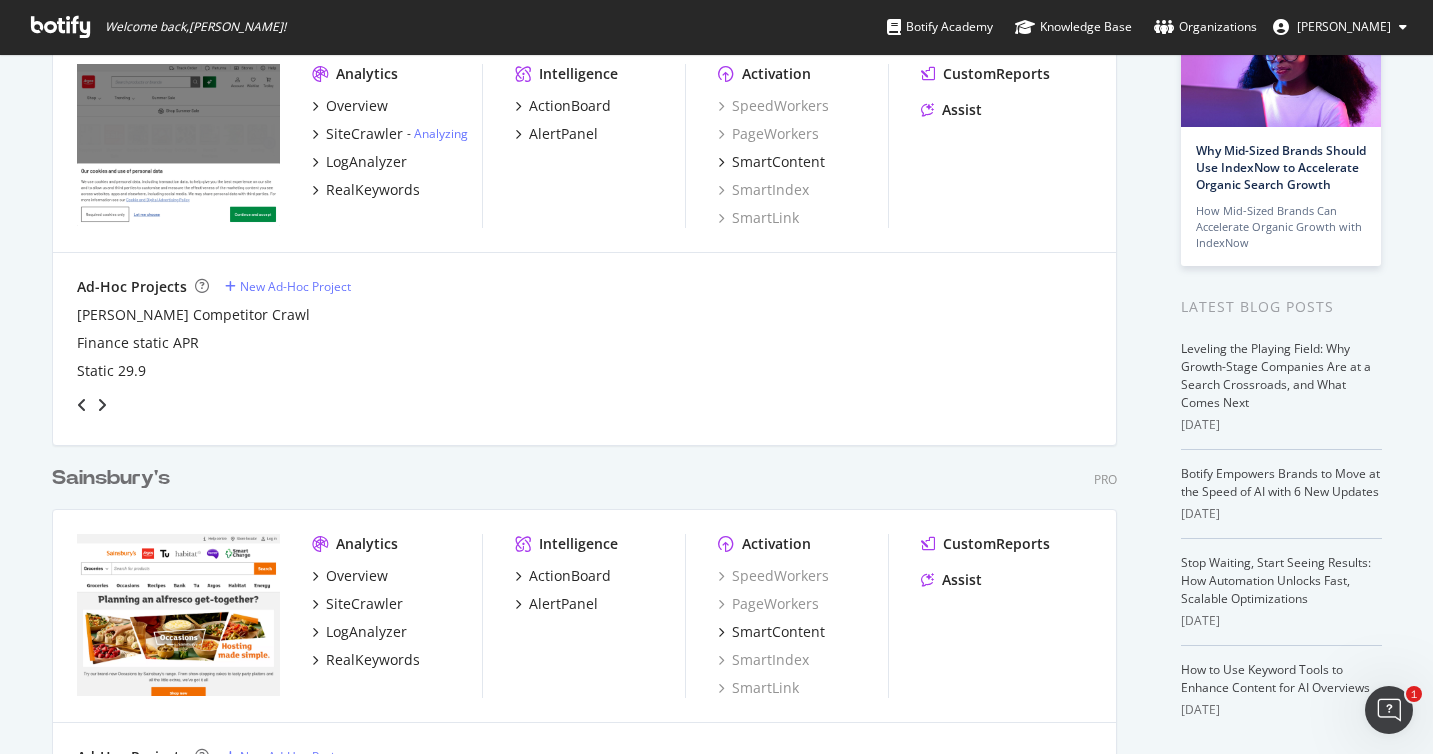 click at bounding box center [82, 405] 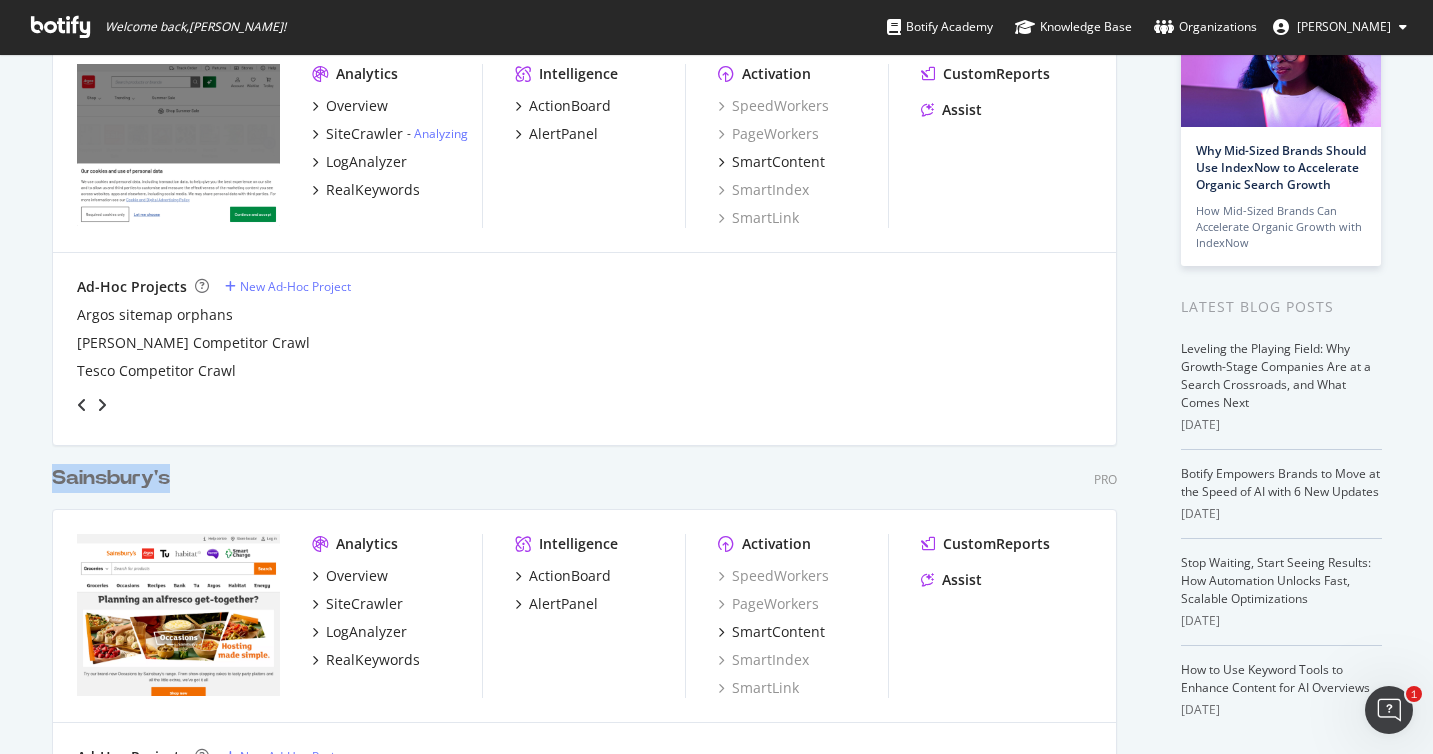 click at bounding box center [82, 405] 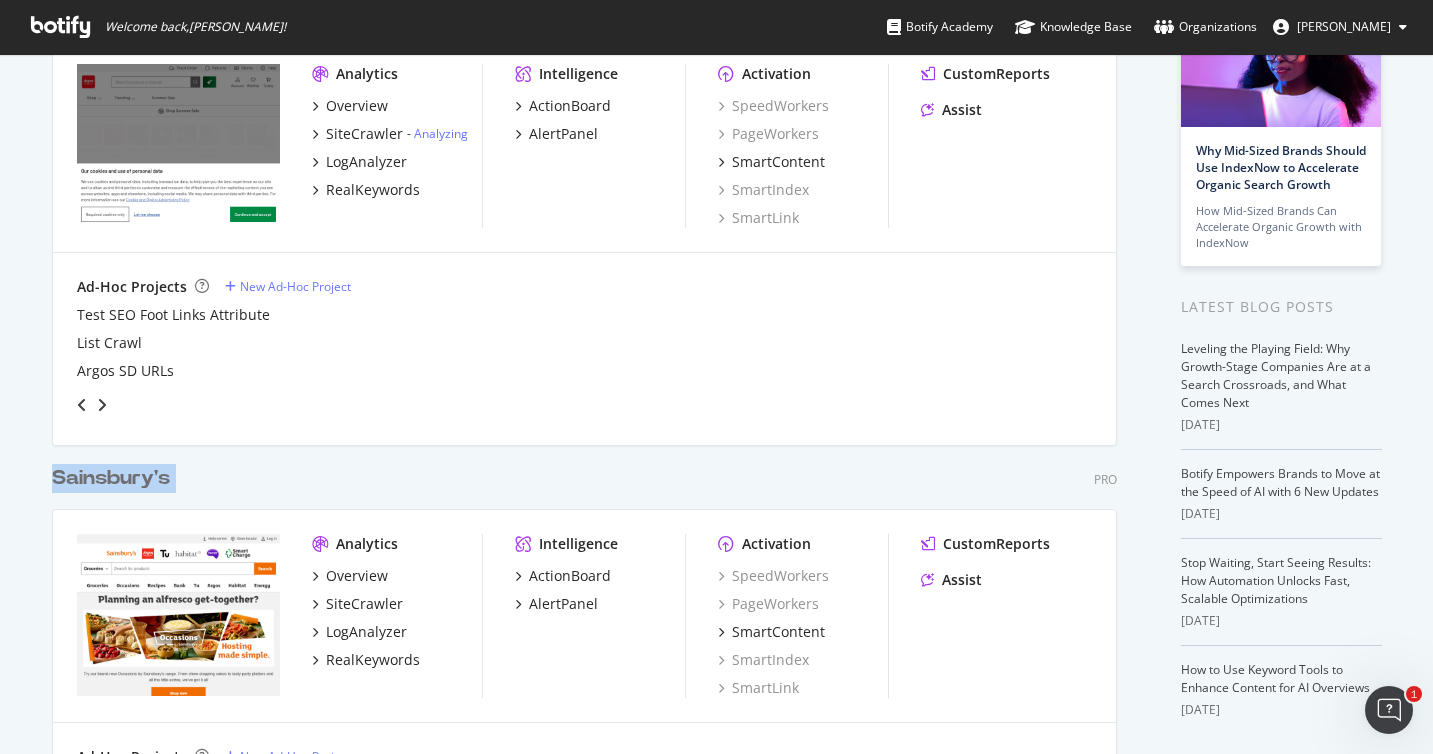 click at bounding box center [82, 405] 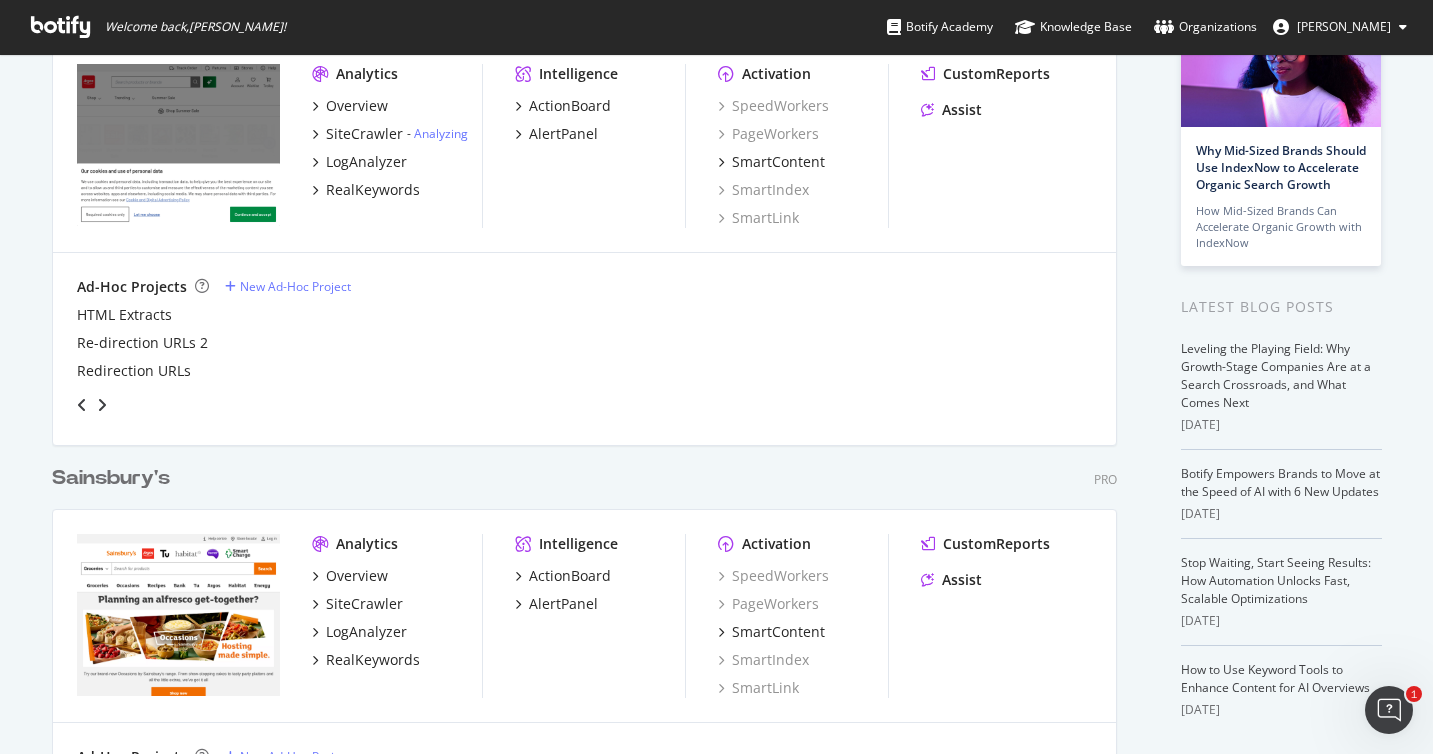 click at bounding box center [82, 405] 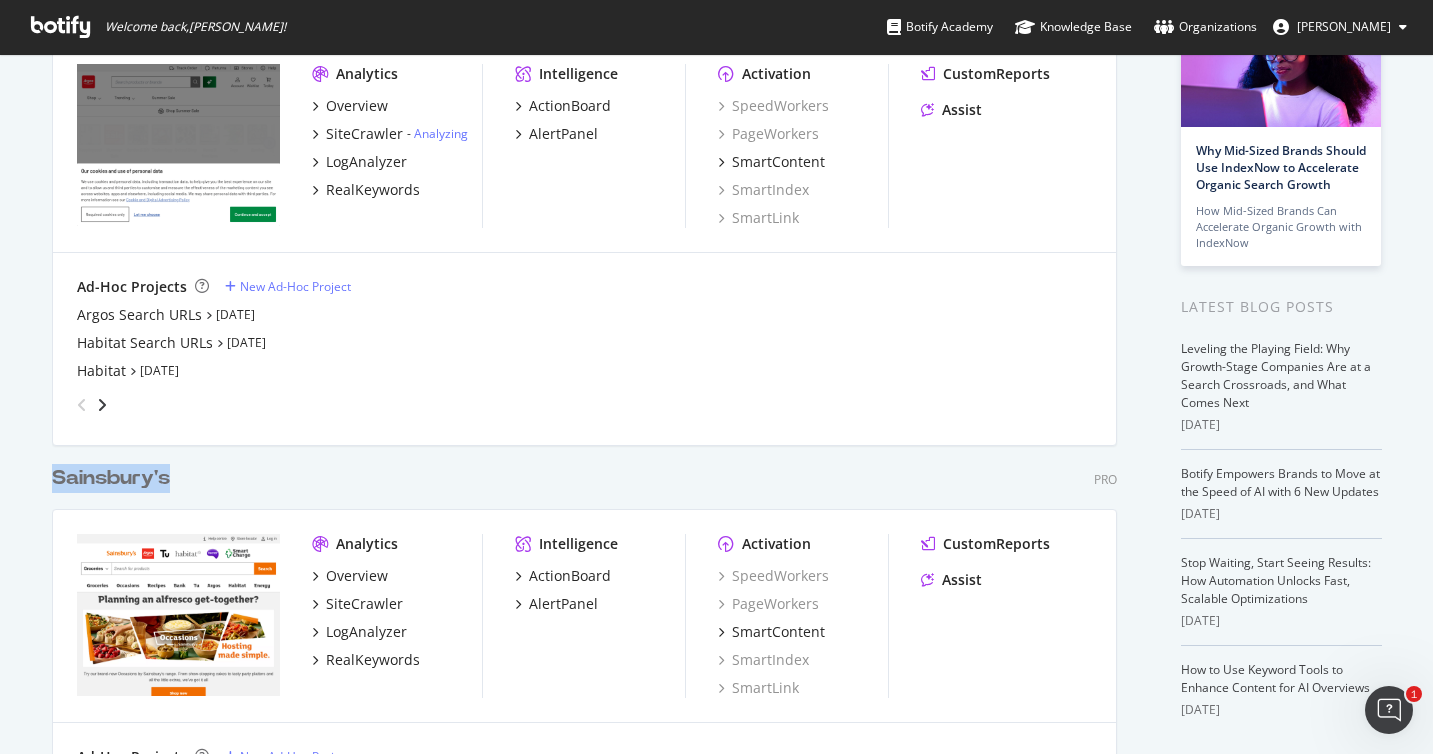 click at bounding box center [82, 405] 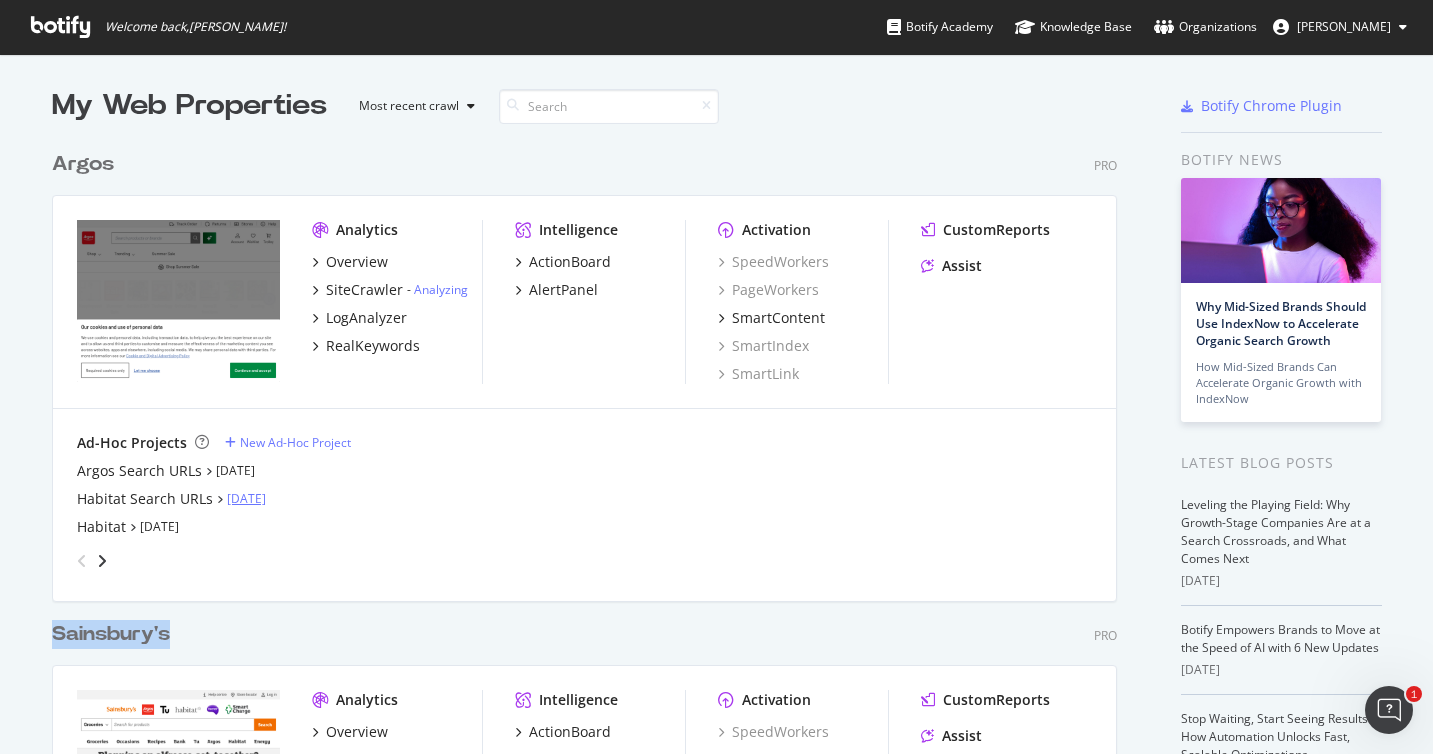 scroll, scrollTop: 170, scrollLeft: 0, axis: vertical 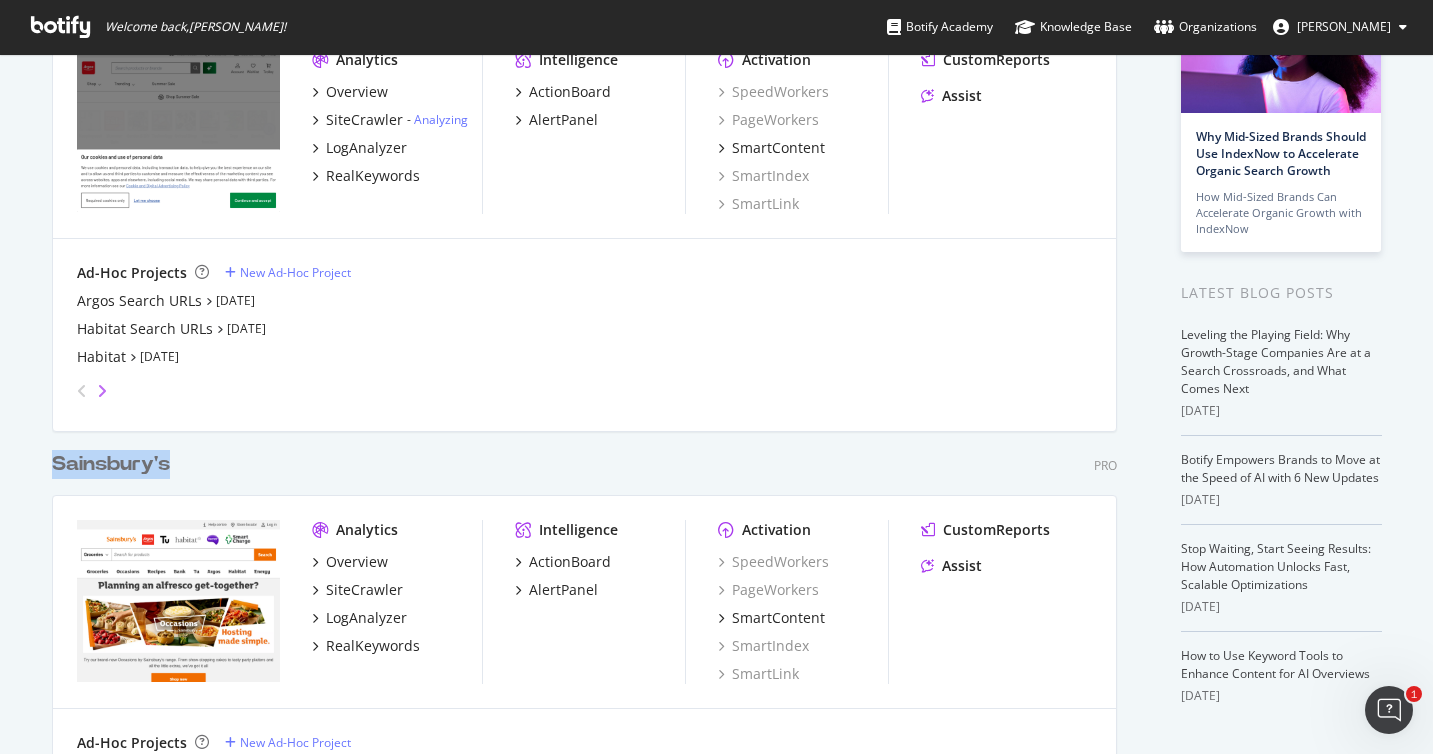 click at bounding box center [102, 391] 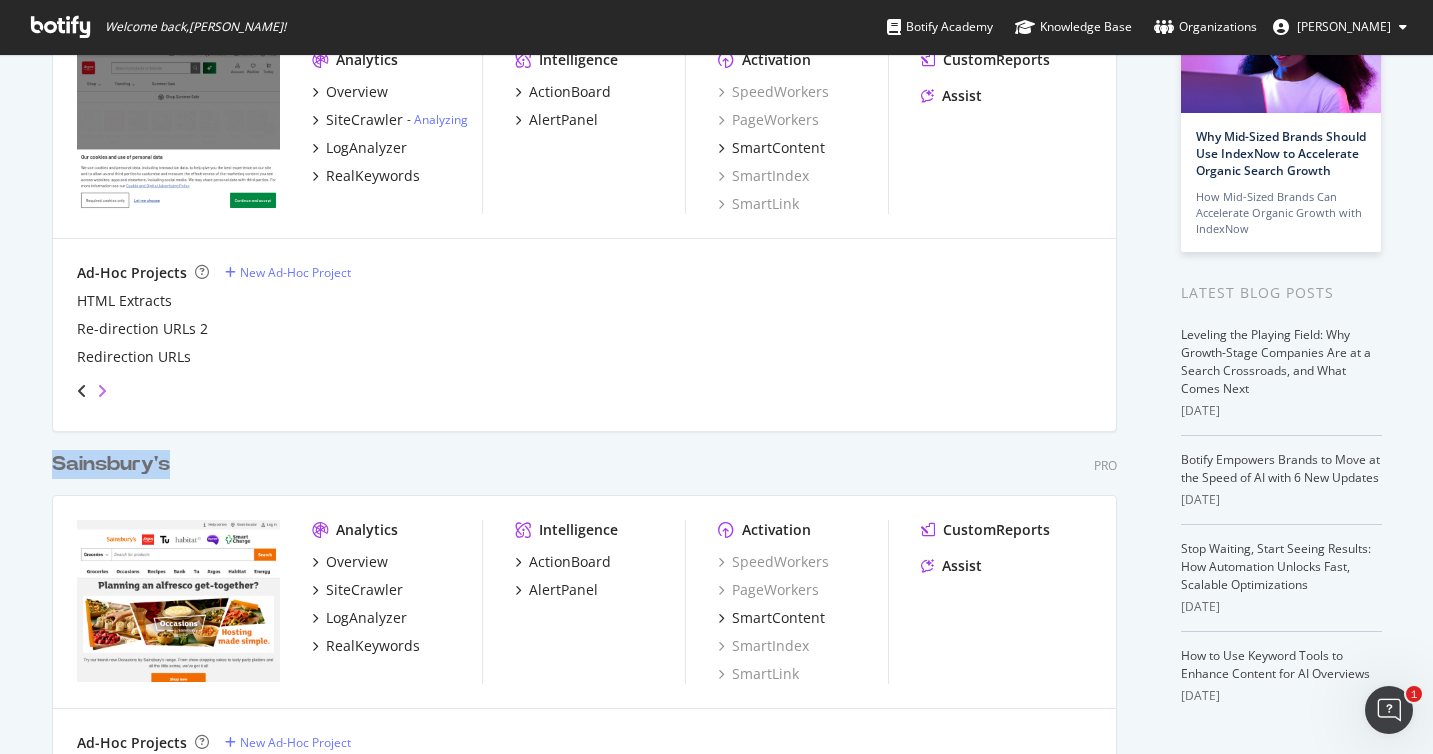 click at bounding box center [102, 391] 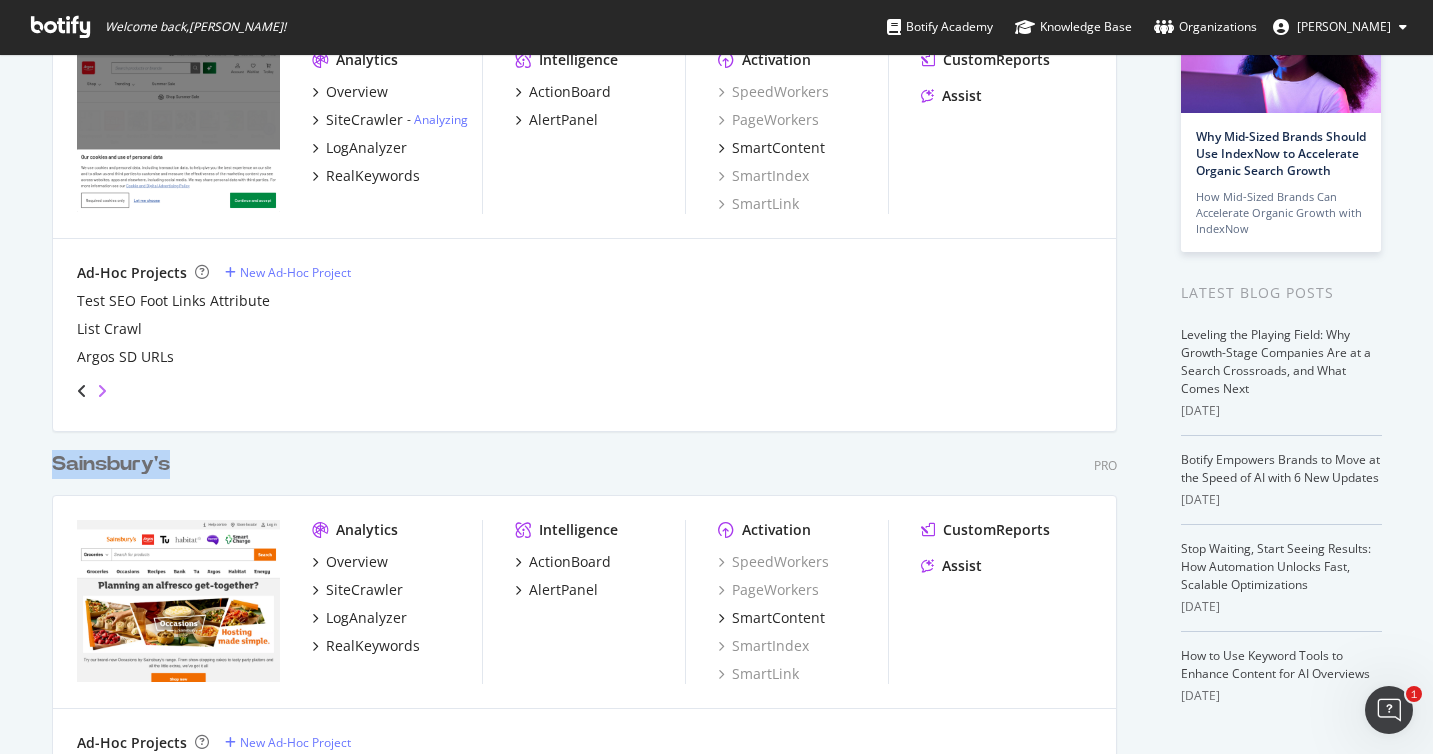 click at bounding box center [102, 391] 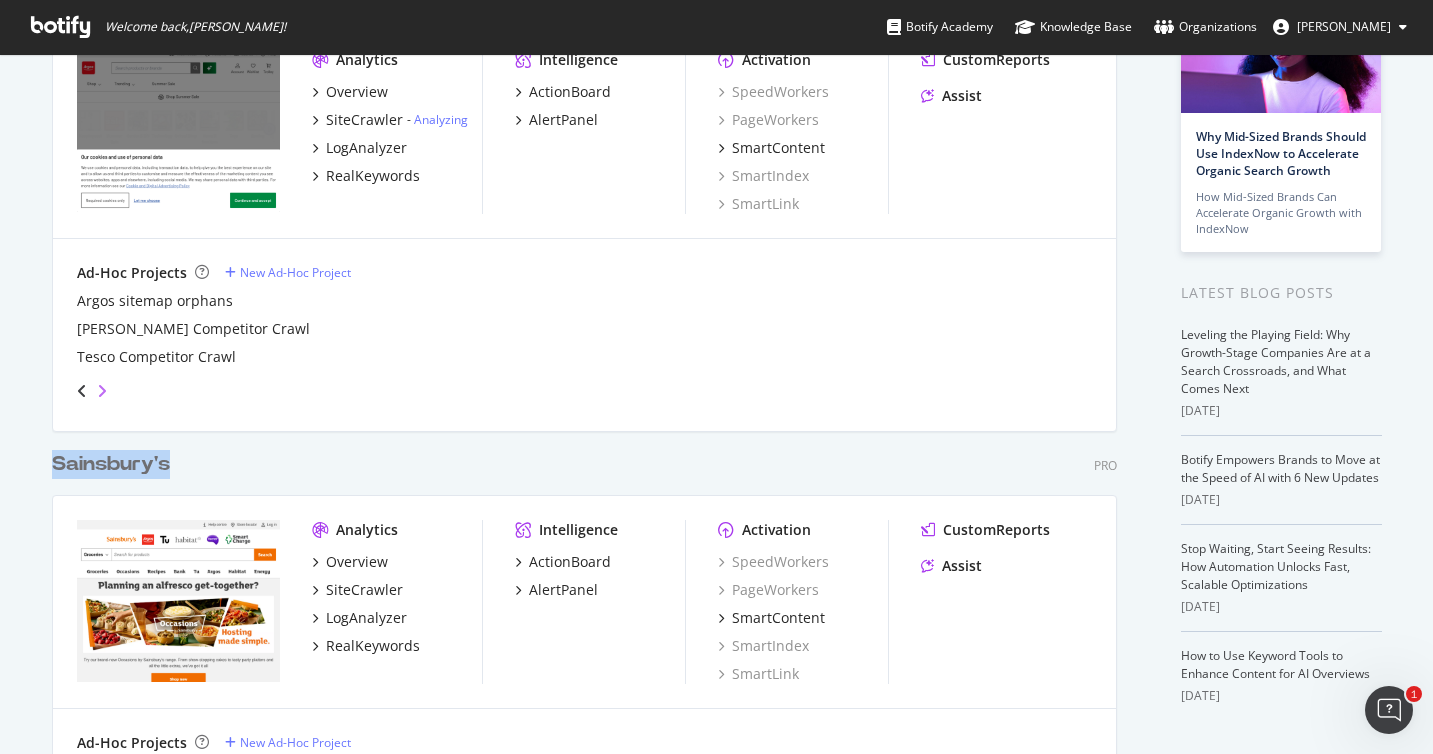 click at bounding box center [102, 391] 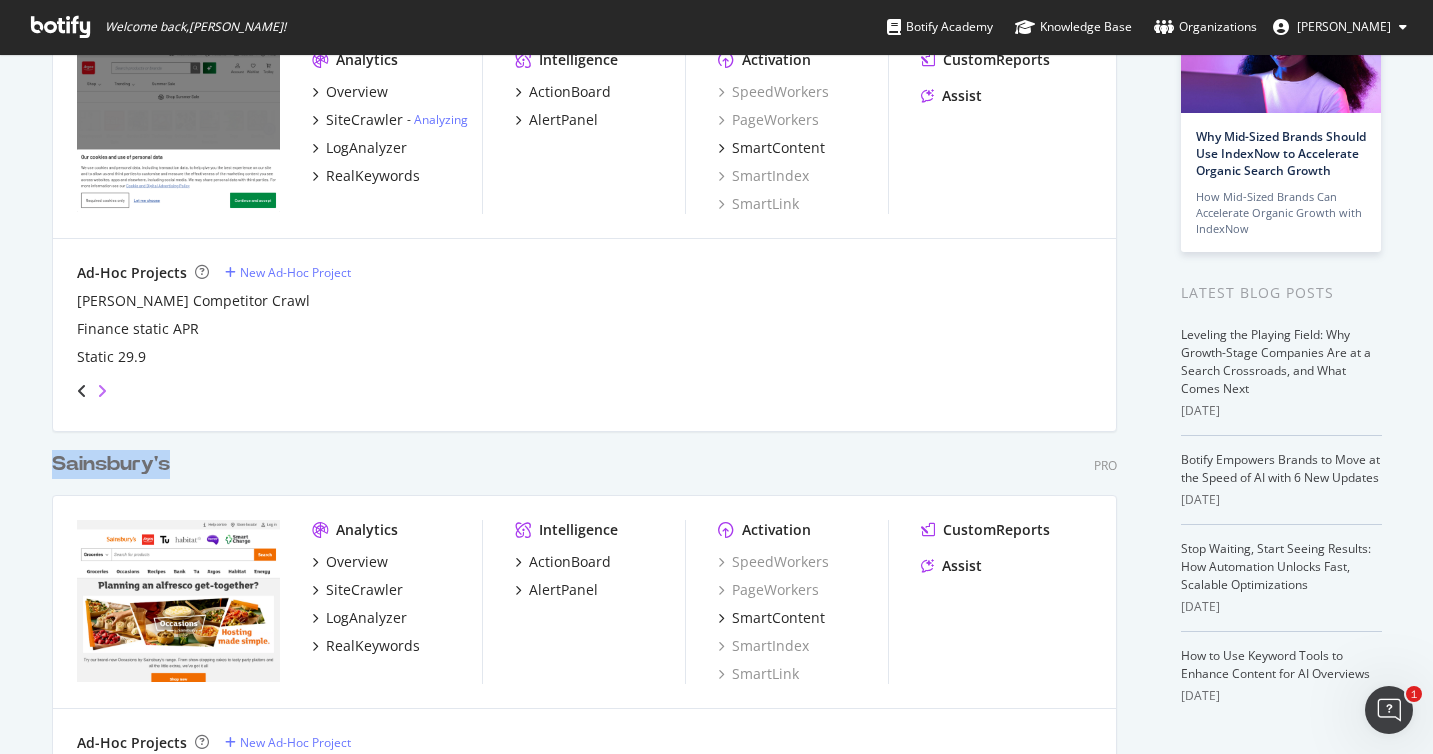 click at bounding box center [102, 391] 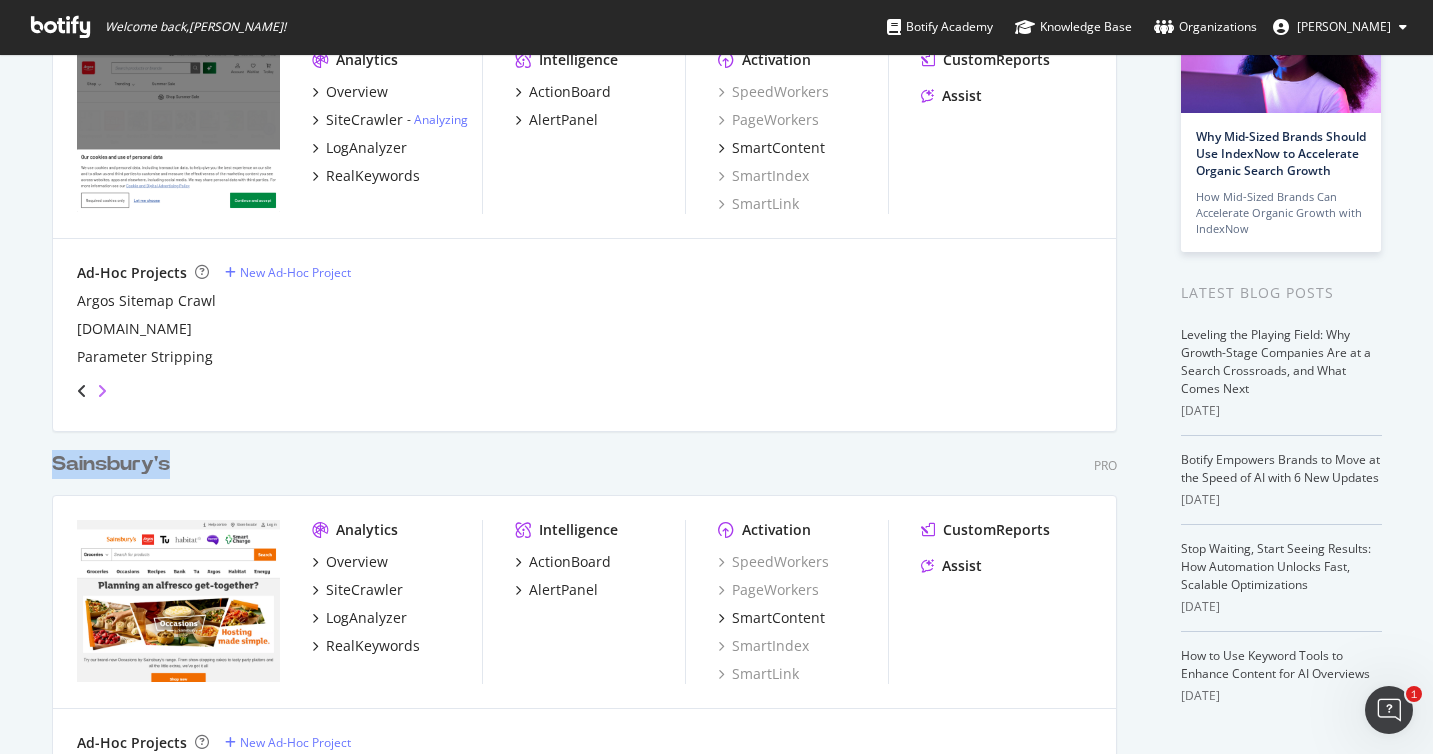 click at bounding box center [102, 391] 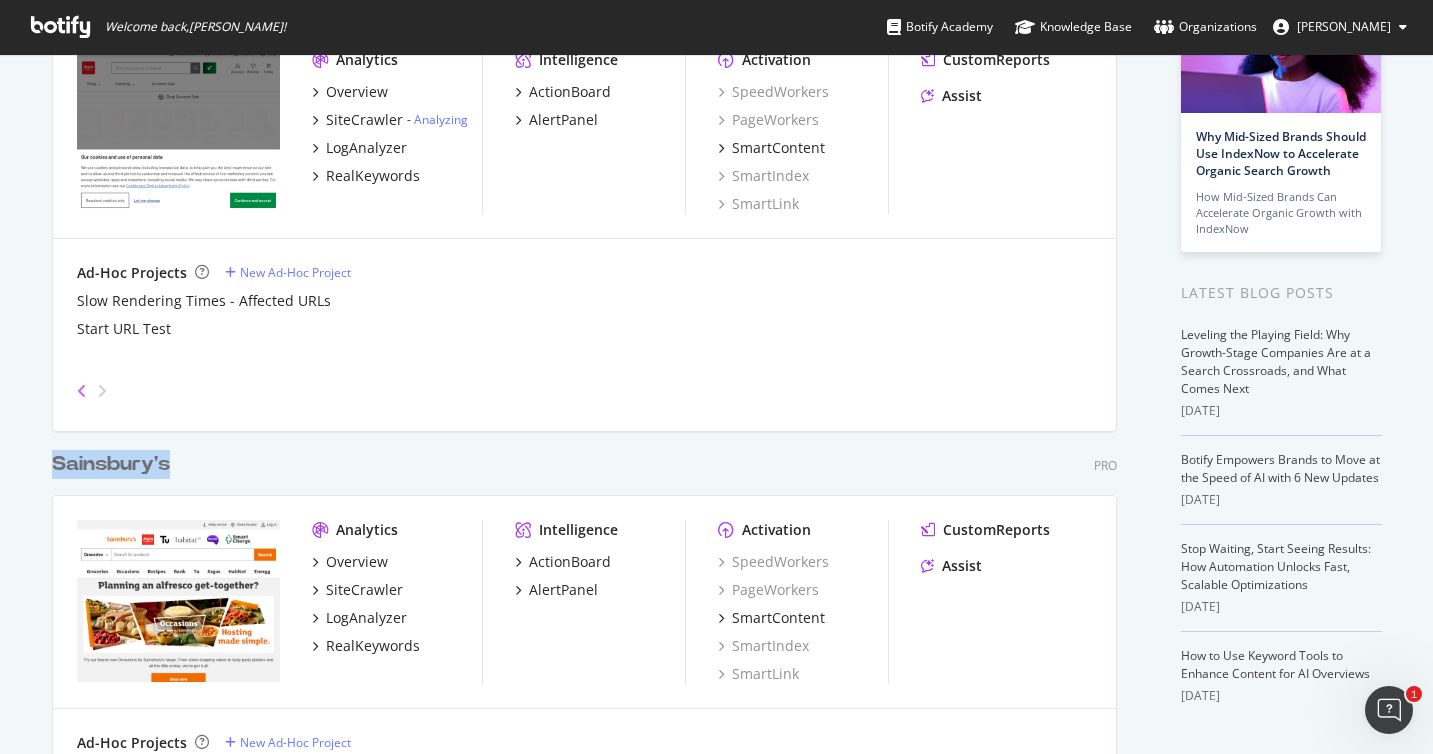 click at bounding box center [82, 391] 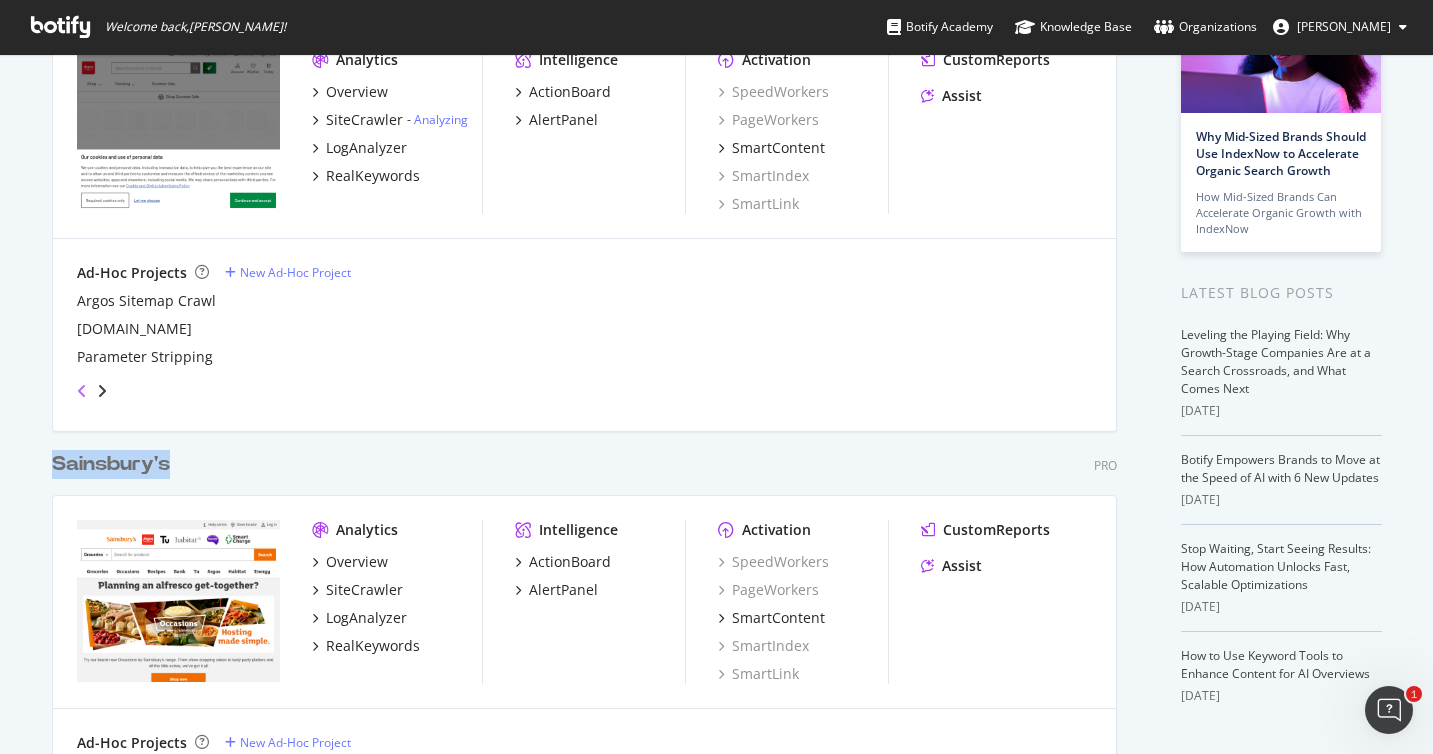 click at bounding box center (82, 391) 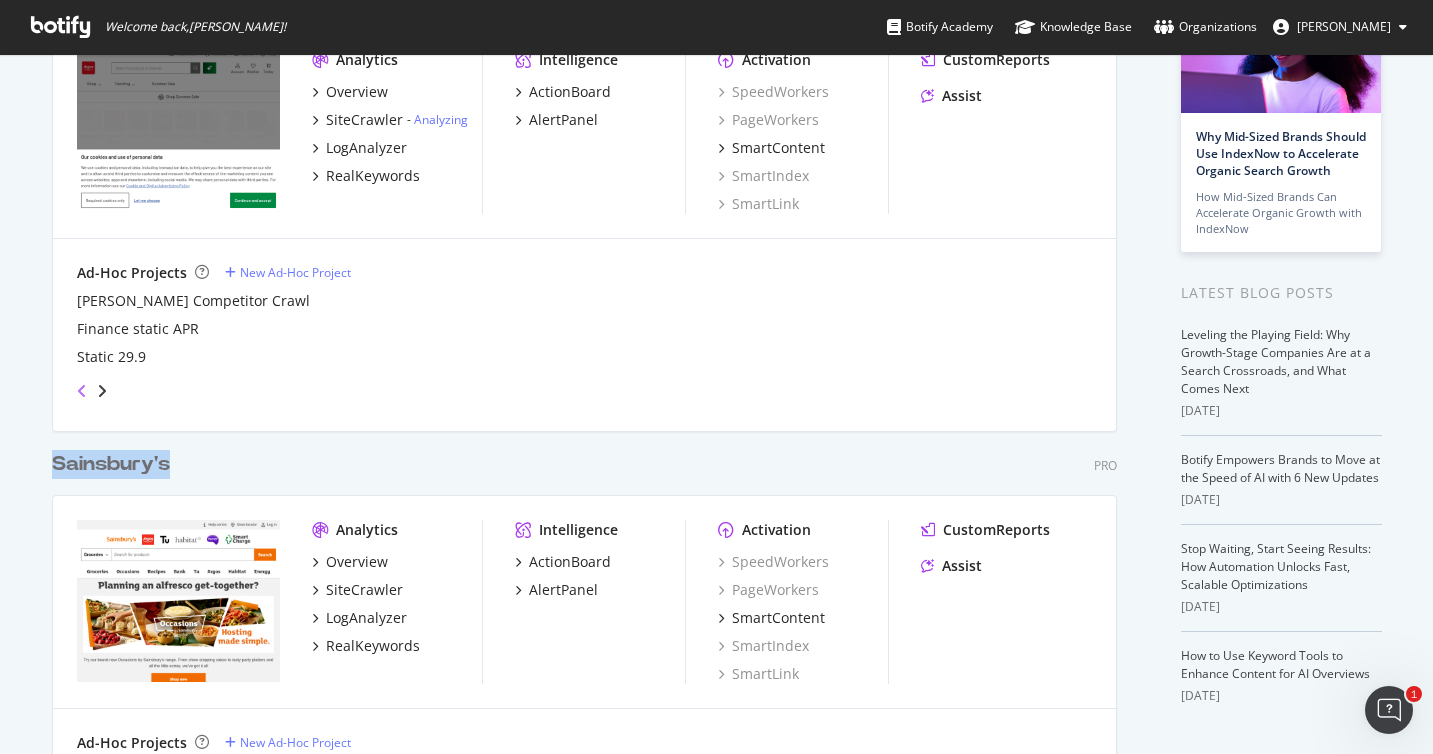 click at bounding box center [82, 391] 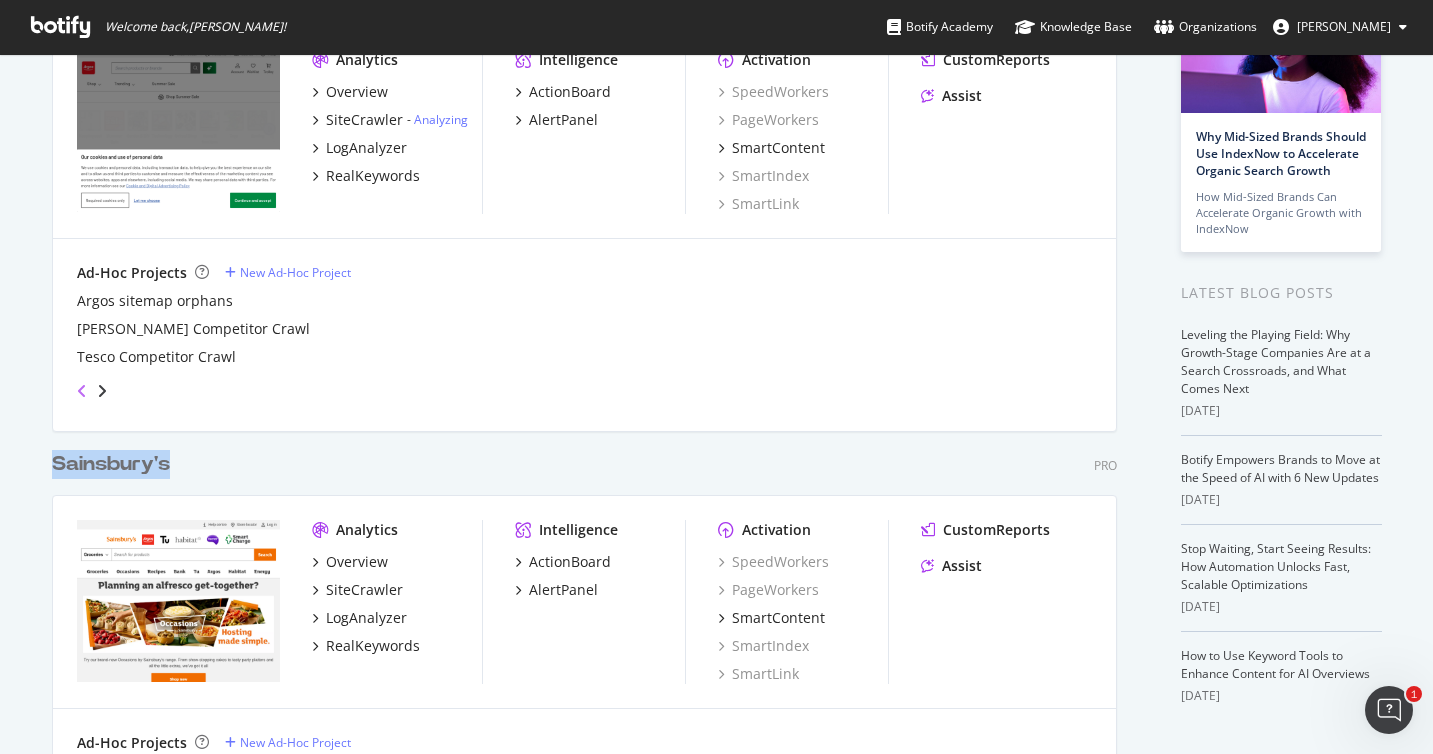 click at bounding box center [82, 391] 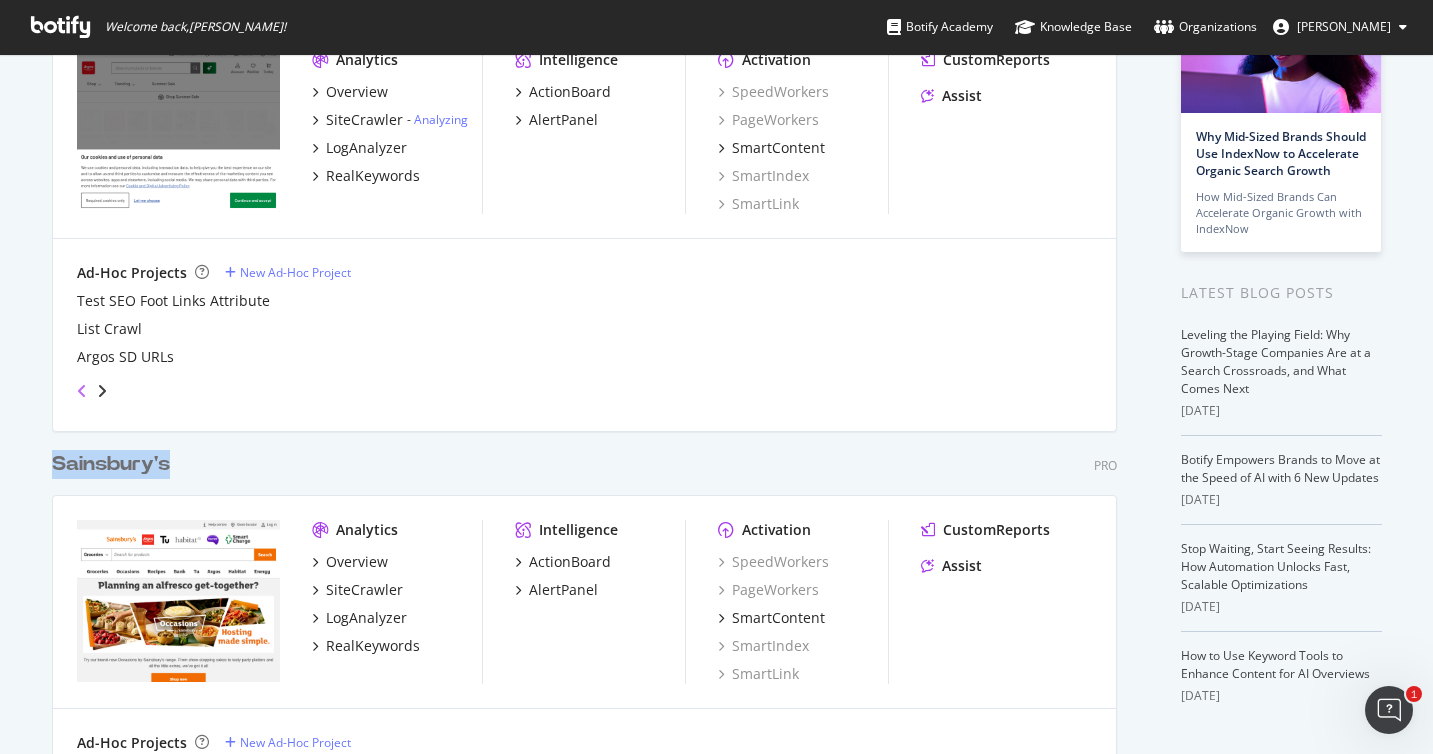 click at bounding box center [82, 391] 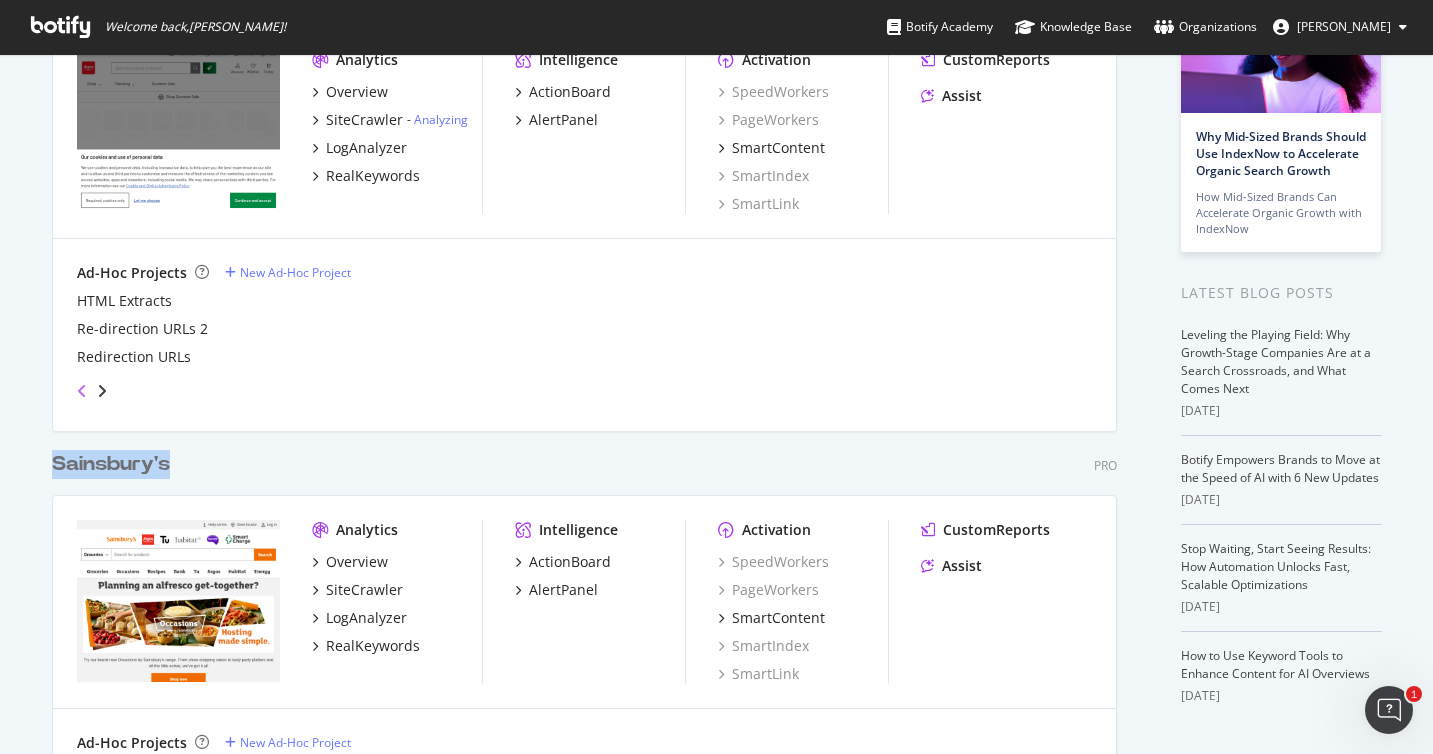 click at bounding box center [82, 391] 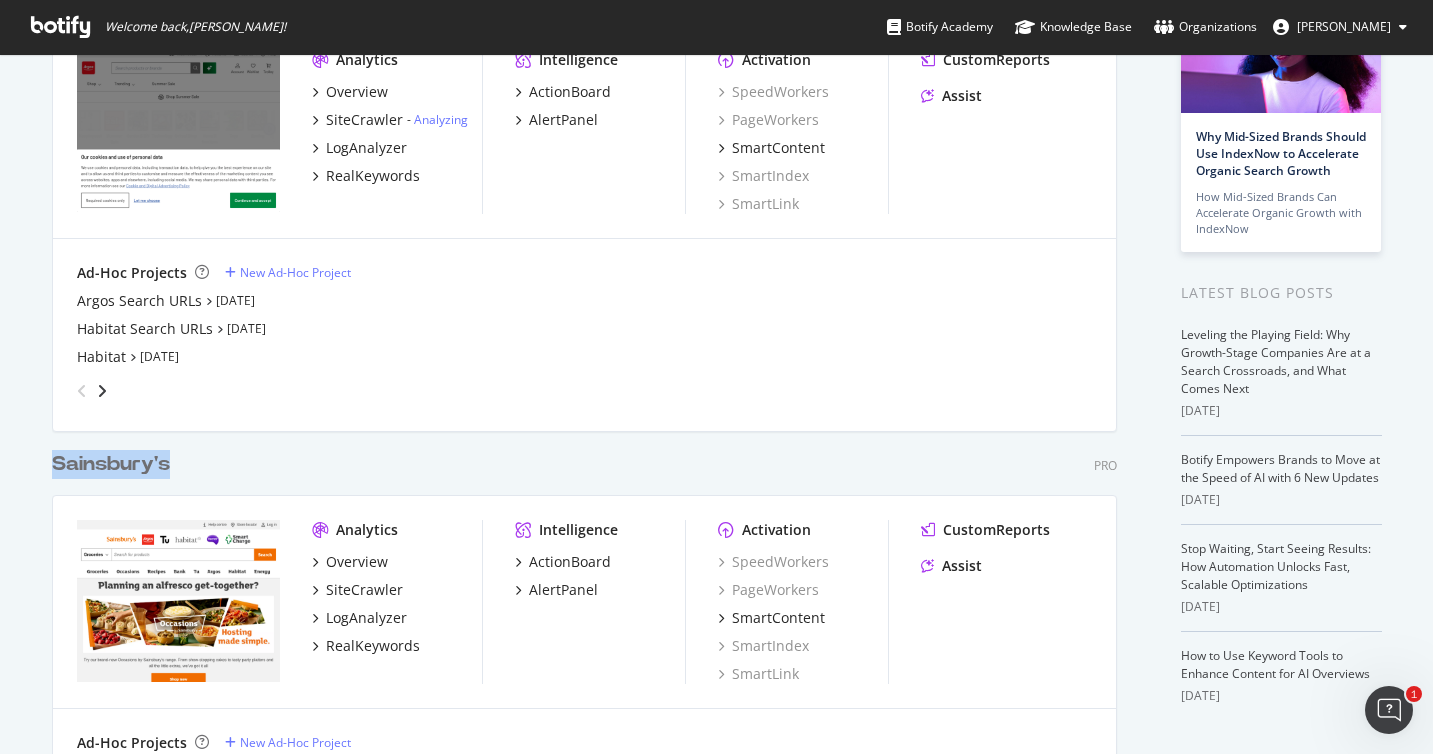 click at bounding box center [82, 391] 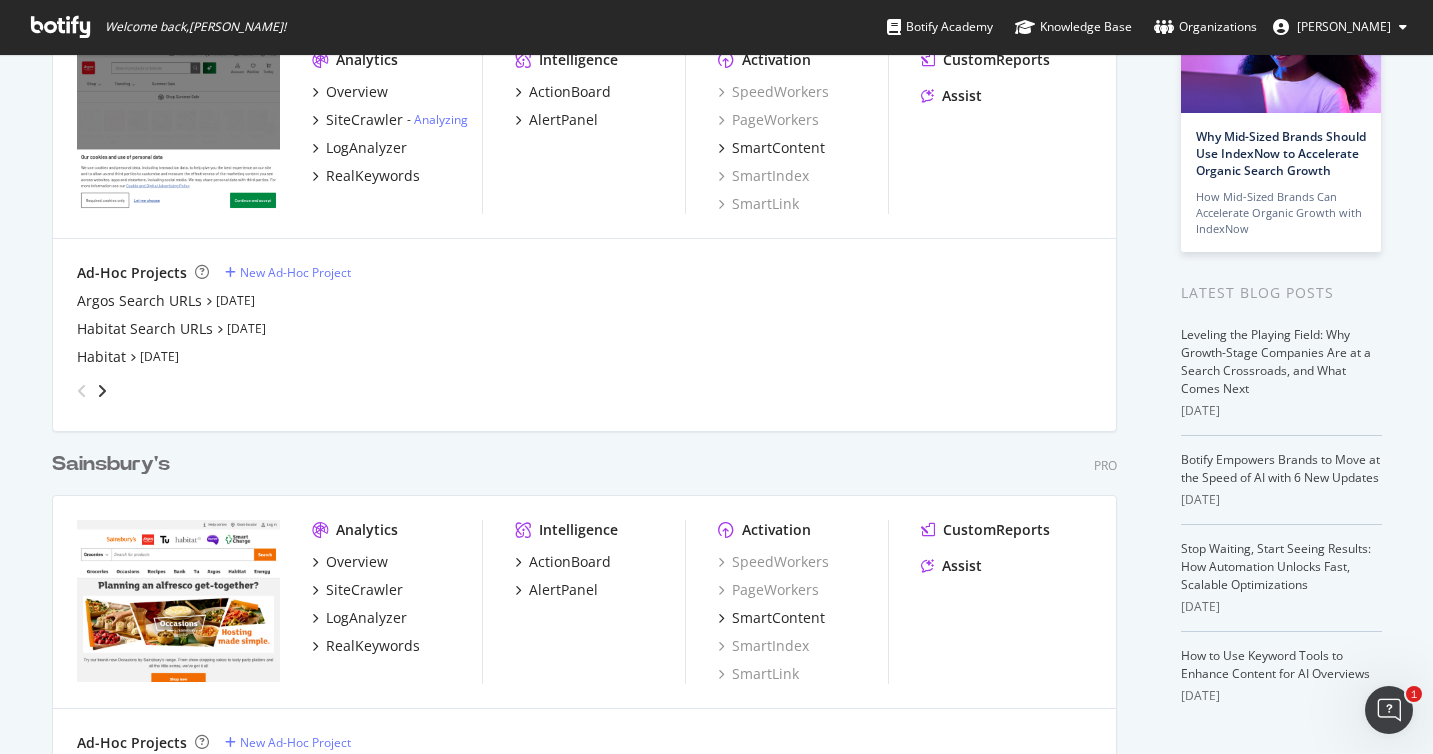 click on "Ad-Hoc Projects New Ad-Hoc Project Argos Search URLs Jul 18th 25 Habitat Search URLs Jul 16th 25 Habitat Jul 16th 25" at bounding box center [584, 335] 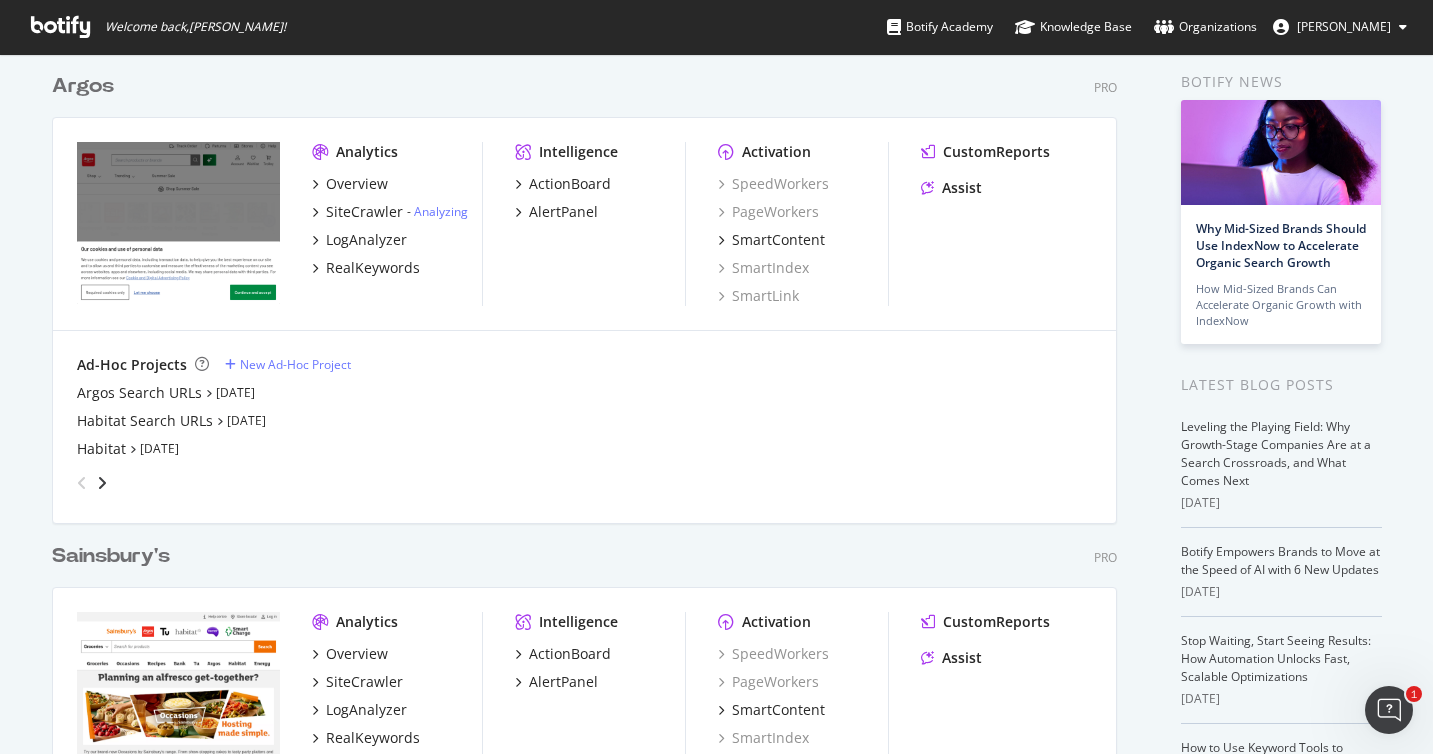 scroll, scrollTop: 0, scrollLeft: 0, axis: both 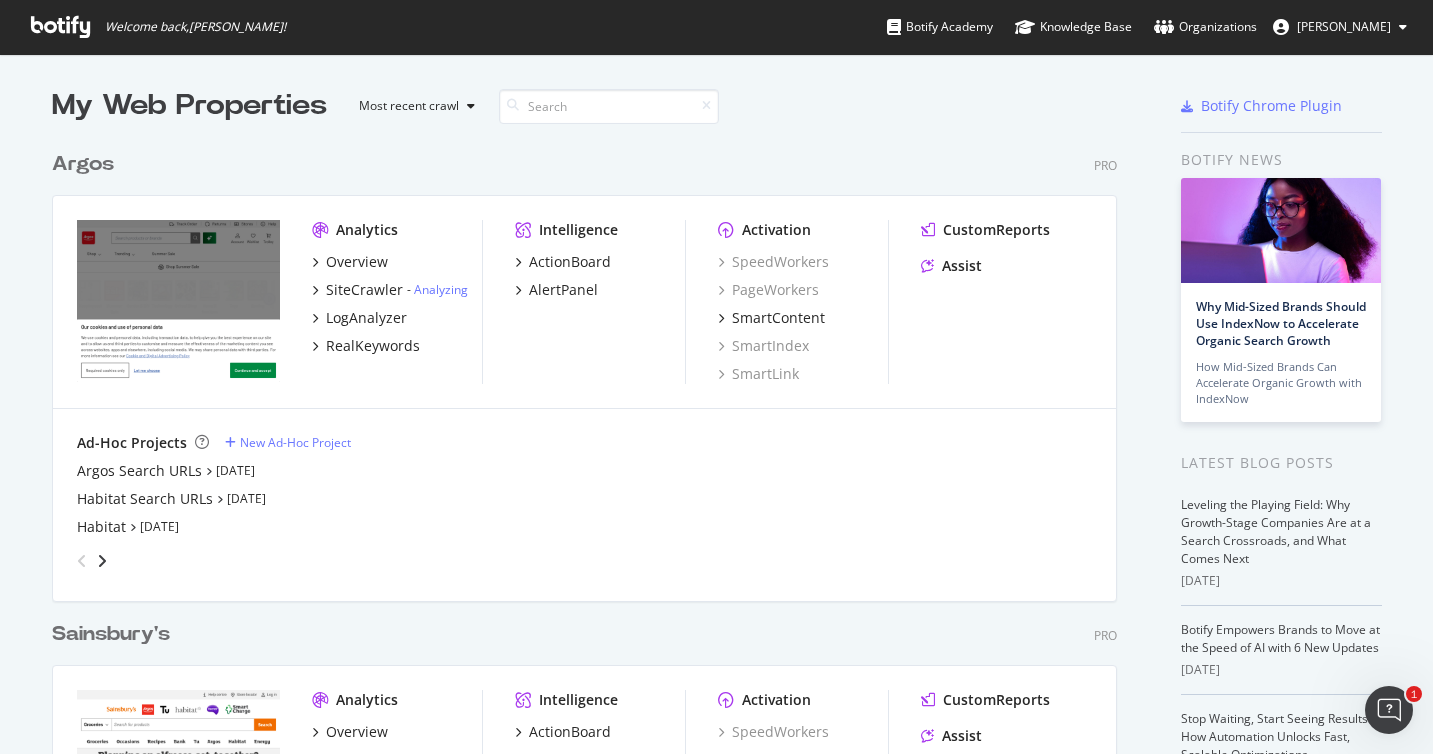 click on "Intelligence ActionBoard AlertPanel" at bounding box center (600, 302) 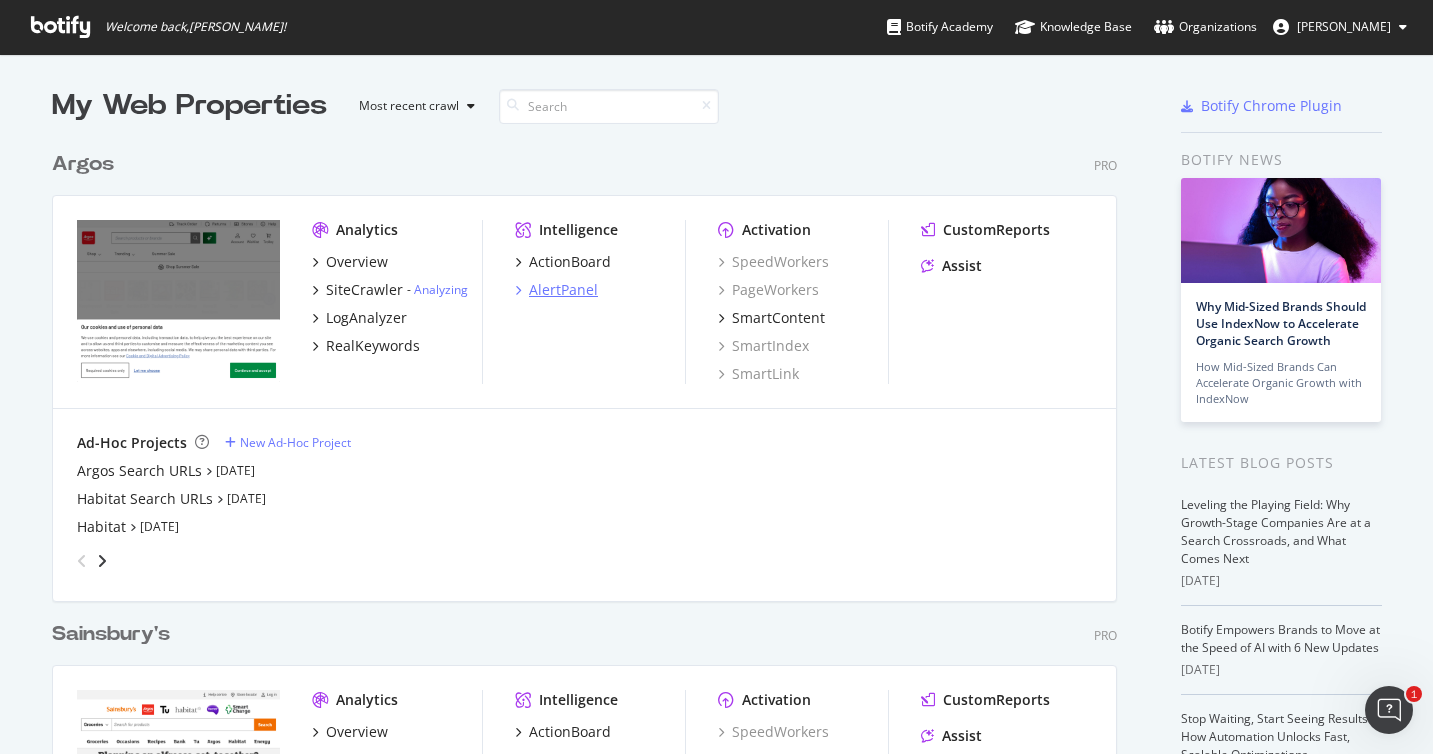 click on "AlertPanel" at bounding box center [563, 290] 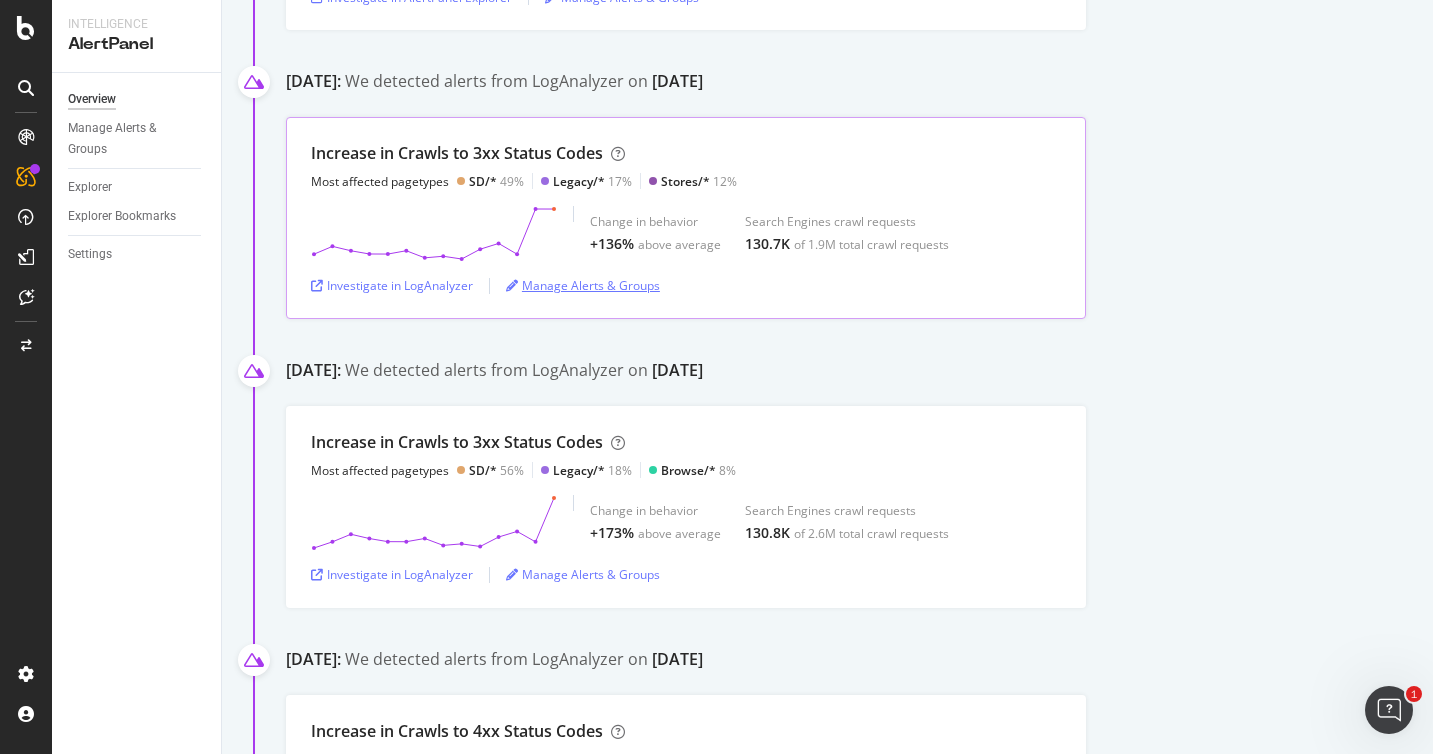 scroll, scrollTop: 0, scrollLeft: 0, axis: both 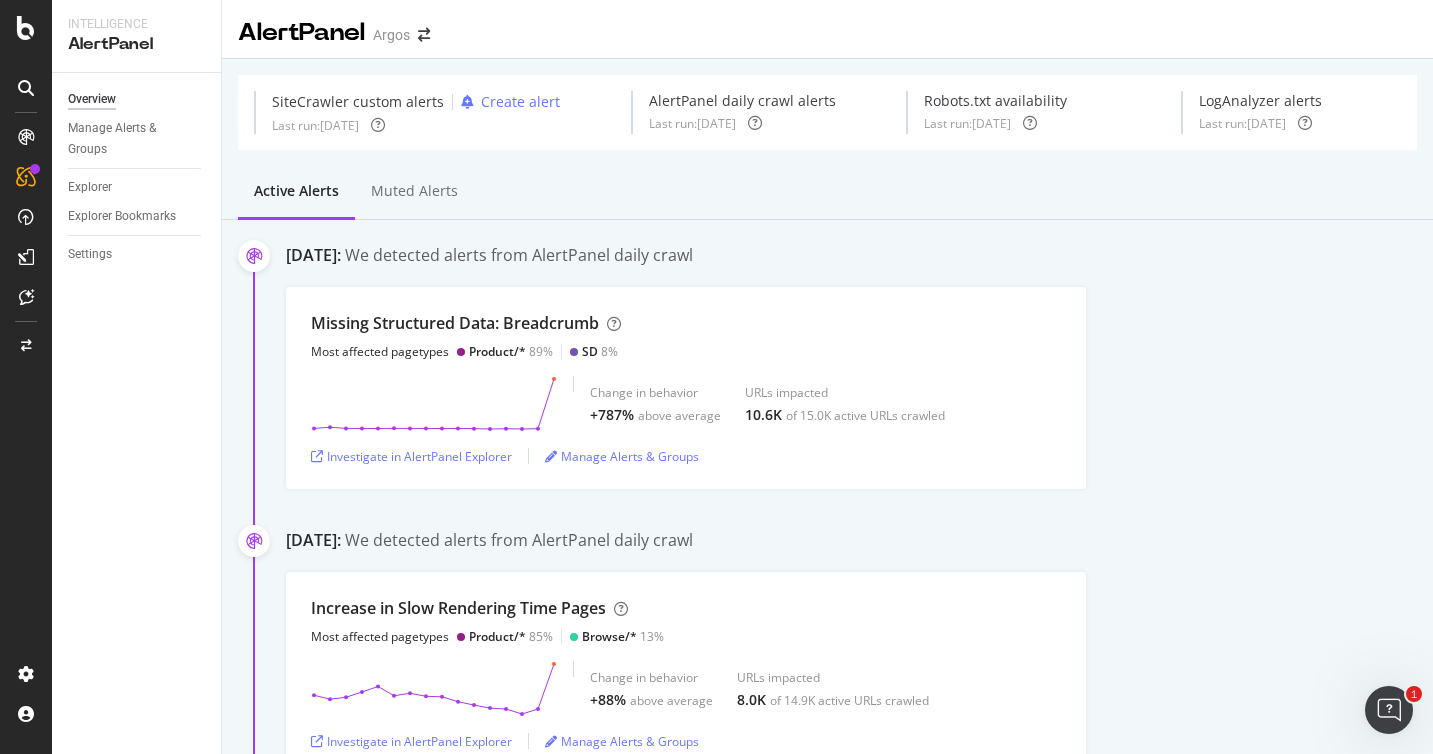 click on "Missing Structured Data: Breadcrumb Most affected pagetypes Product/*   89% SD   8% Change in behavior +787% above average URLs impacted 10.6K of 15.0K active URLs crawled Investigate in AlertPanel Explorer Manage Alerts & Groups" at bounding box center [859, 388] 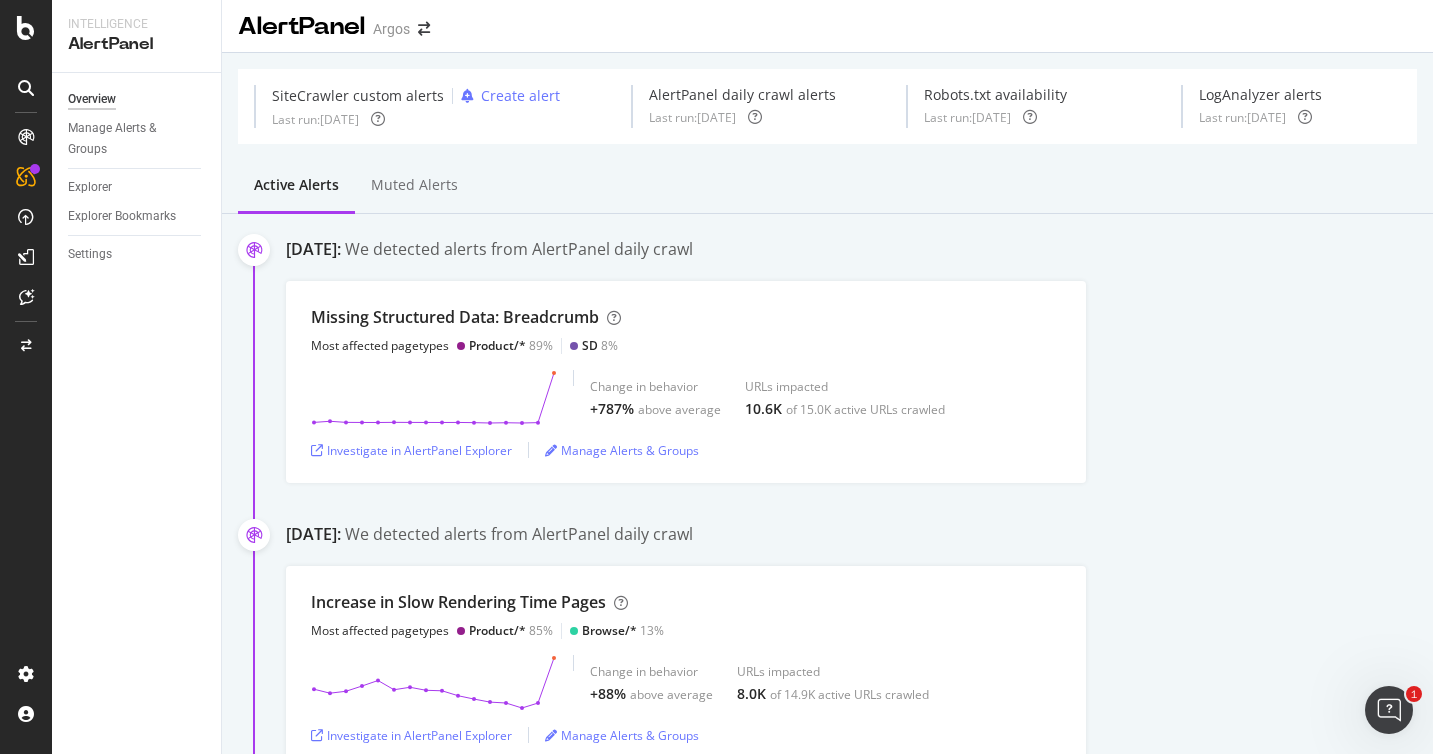 scroll, scrollTop: 0, scrollLeft: 0, axis: both 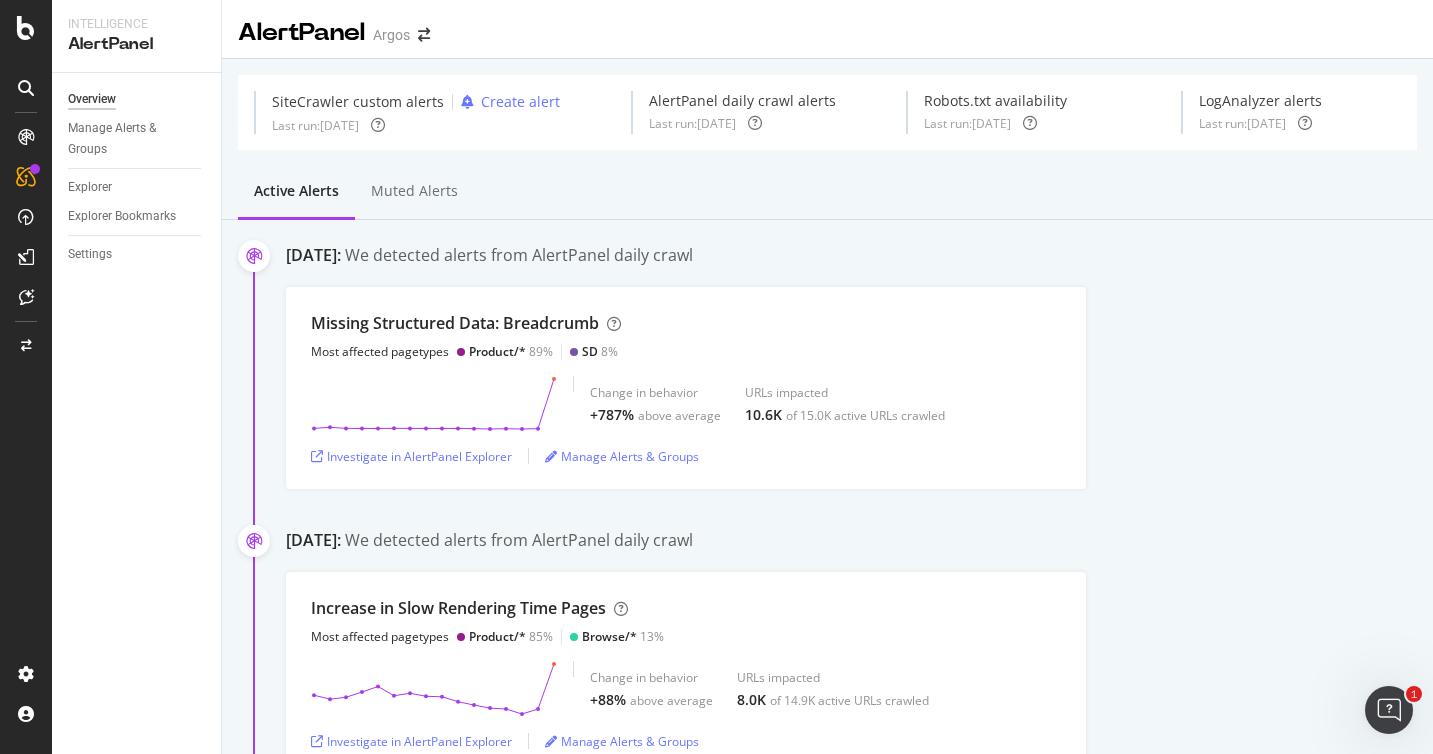 click on "July 22nd 2025: We detected alerts from AlertPanel daily crawl" at bounding box center (859, 257) 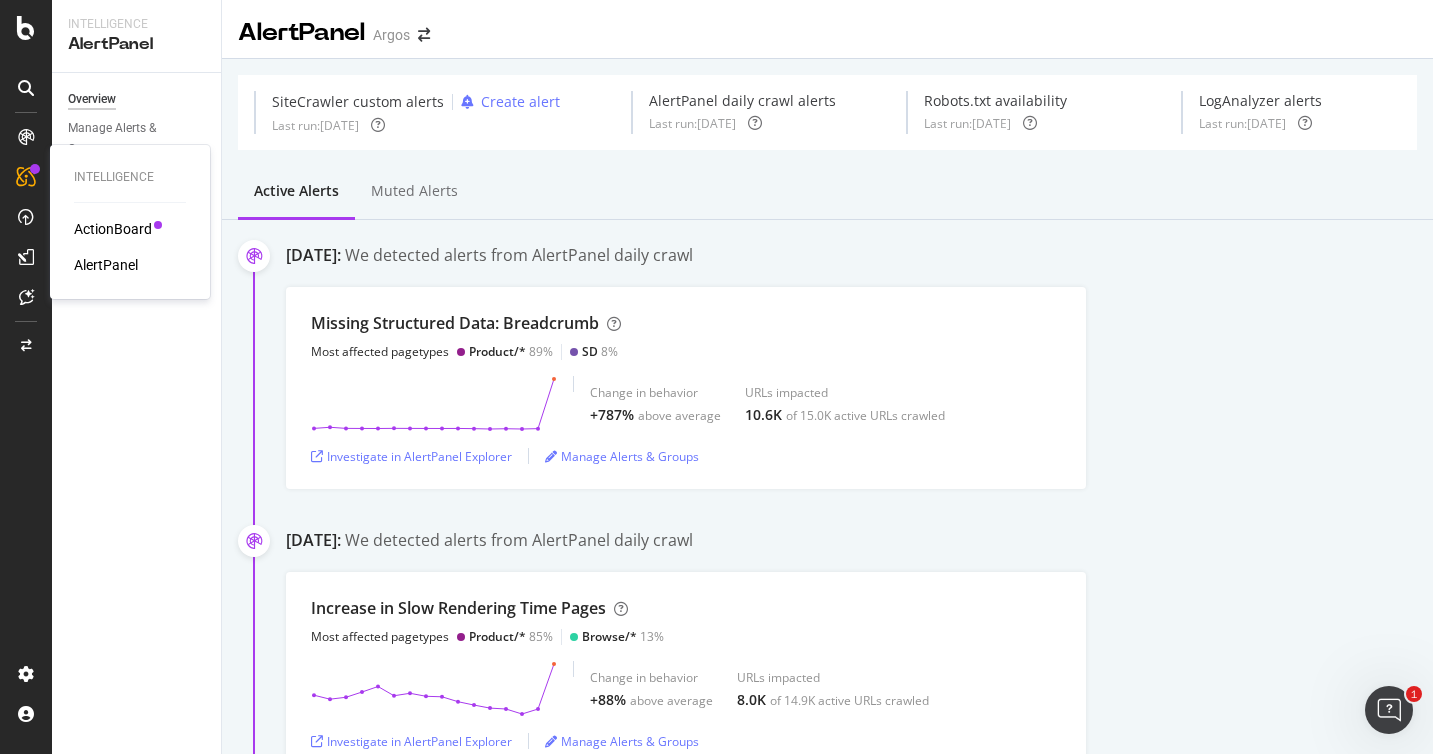 click on "ActionBoard" at bounding box center (113, 229) 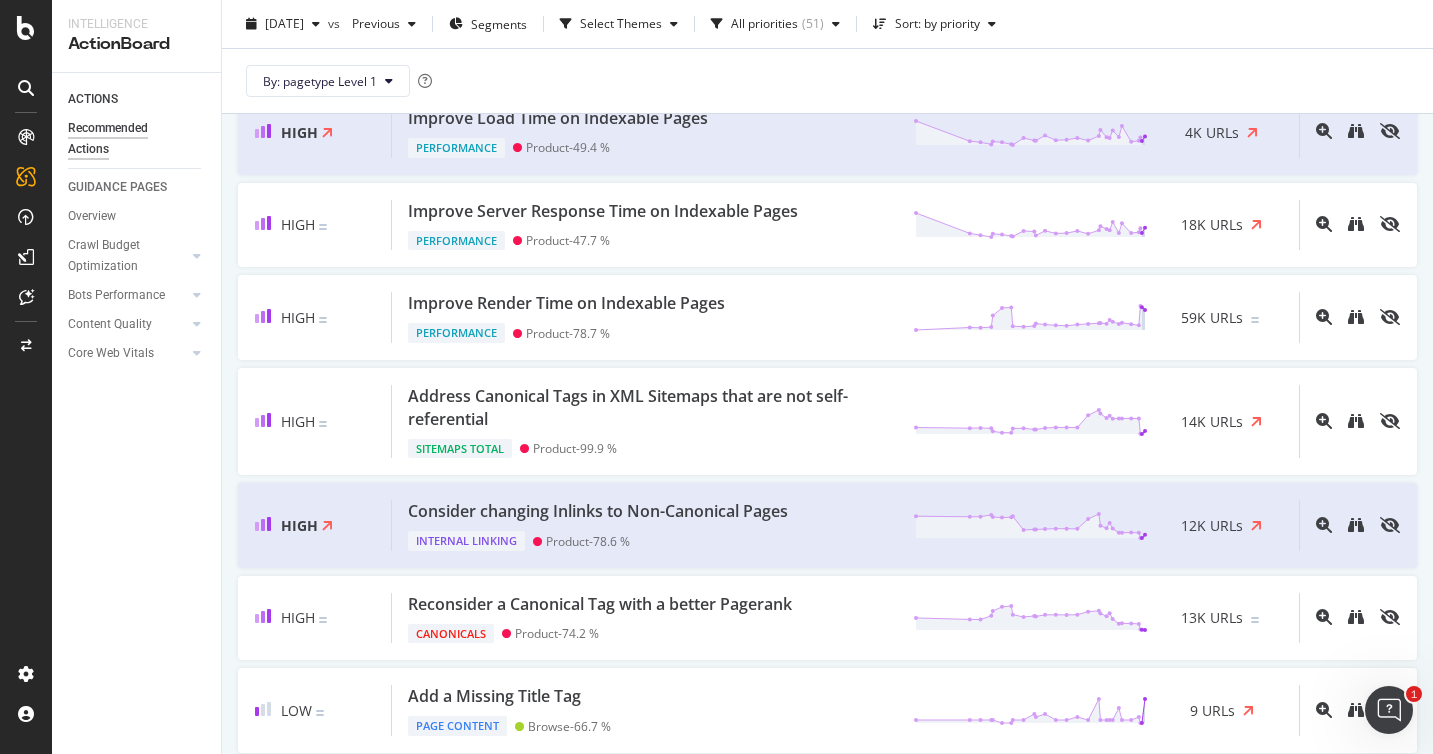 scroll, scrollTop: 0, scrollLeft: 0, axis: both 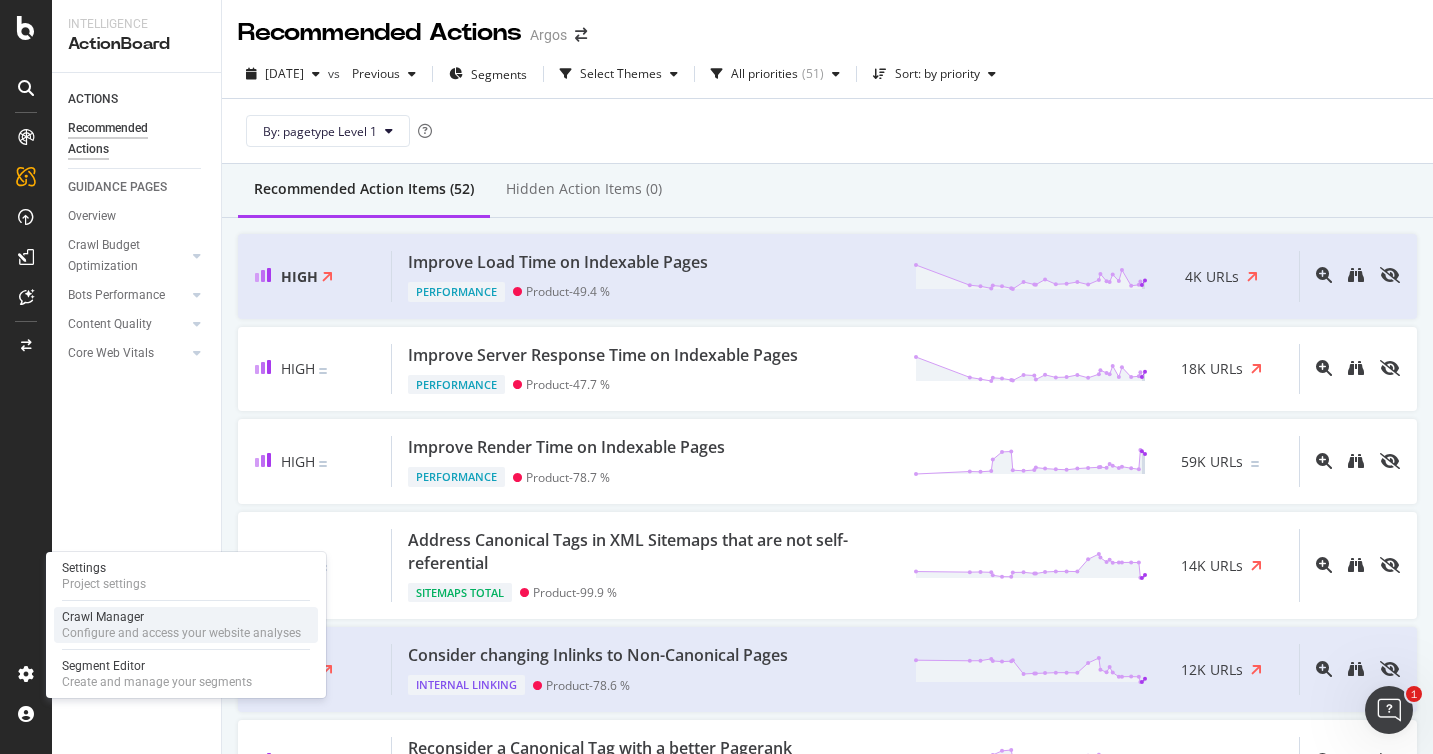 click on "Crawl Manager" at bounding box center (181, 617) 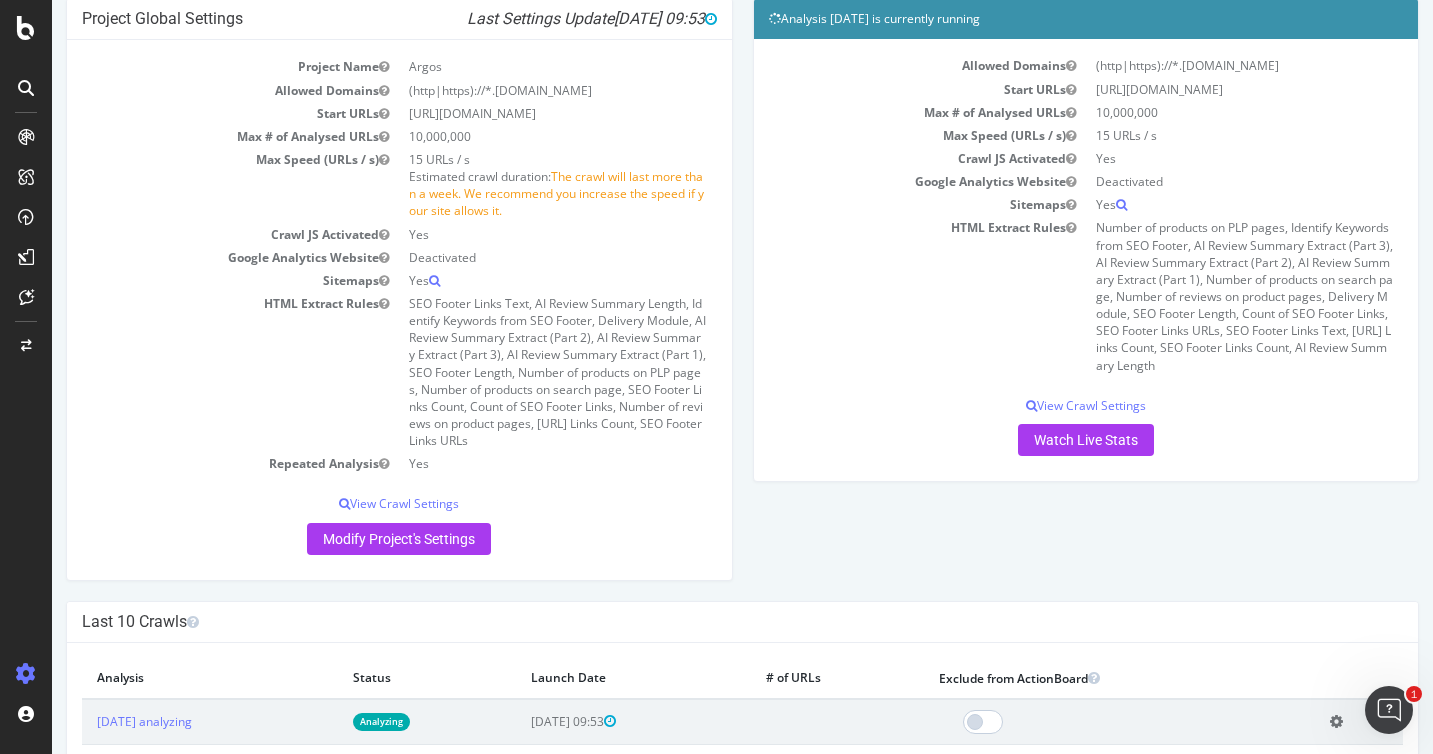 scroll, scrollTop: 0, scrollLeft: 0, axis: both 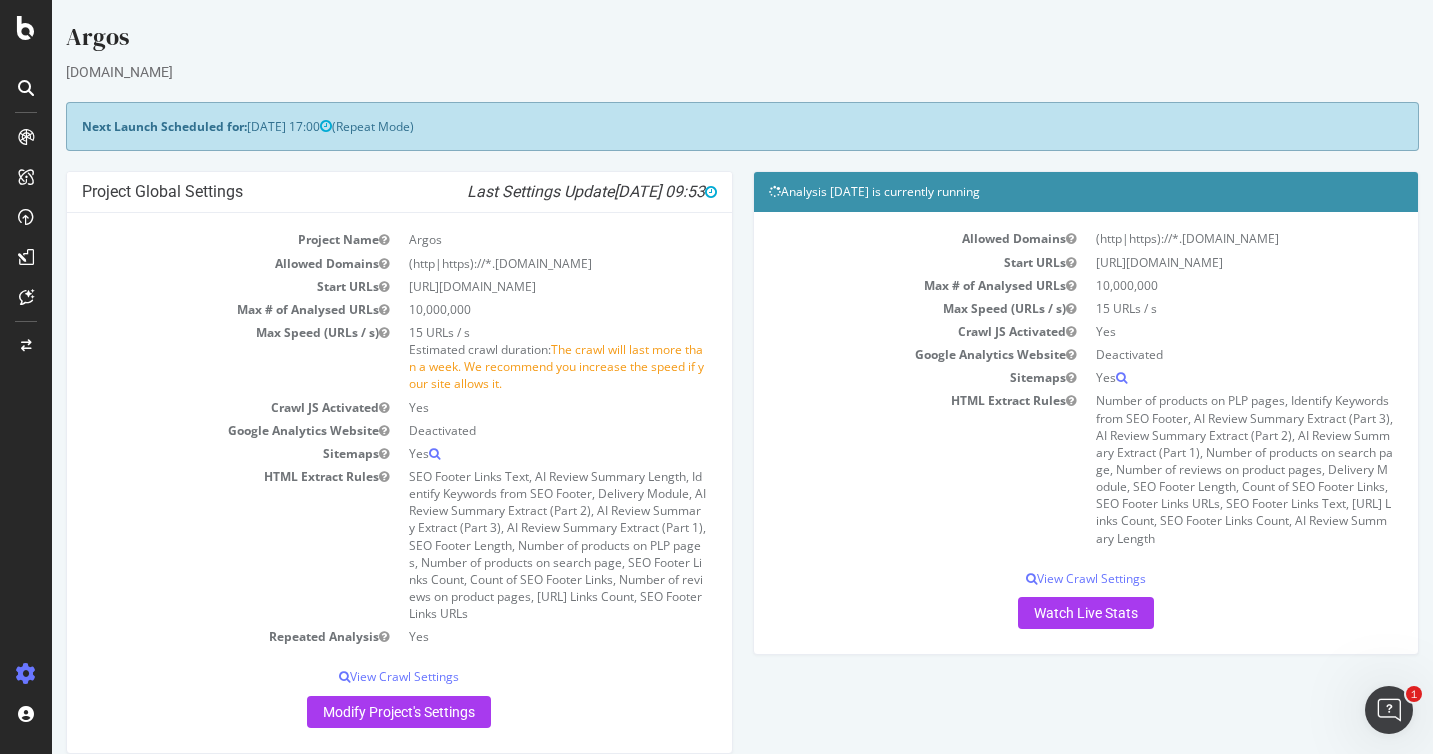 click on "Project Global Settings
Last Settings Update
2025-07-22 09:53
Project Name
Argos Allowed Domains
(http|https)://*.argos.co.uk
Start URLs
https://www.argos.co.uk/
Max # of Analysed URLs
10,000,000 Max Speed (URLs / s)
15 URLs / s
Estimated crawl duration:  The crawl will last more than a week. We recommend you increase the speed if your site allows it. Crawl JS Activated
Yes Google Analytics Website
Deactivated
Sitemaps
Yes
HTML Extract Rules
Repeated Analysis
Yes  View Crawl Settings
× Close
Project Settings
Main Project Name
Argos Start URLs
Yes Yes" at bounding box center [742, 472] 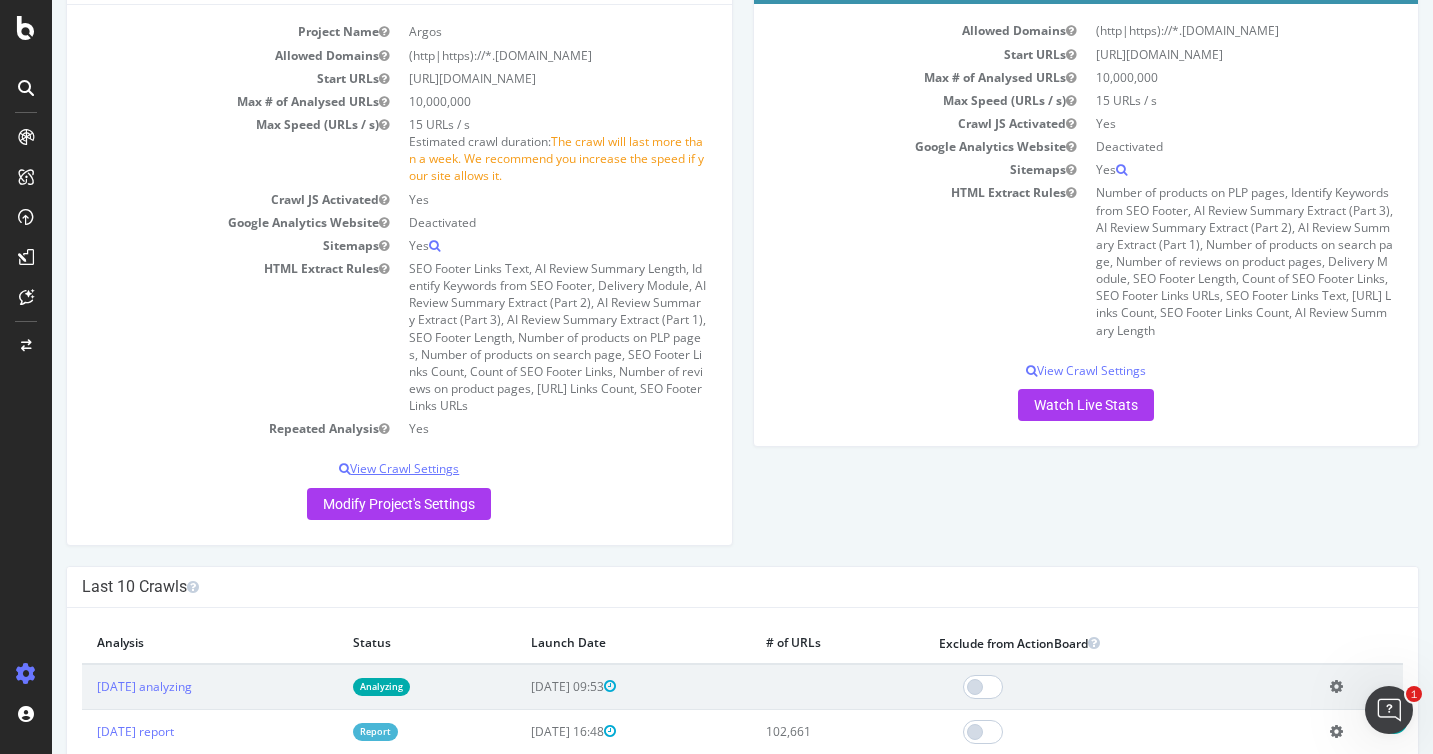 scroll, scrollTop: 627, scrollLeft: 0, axis: vertical 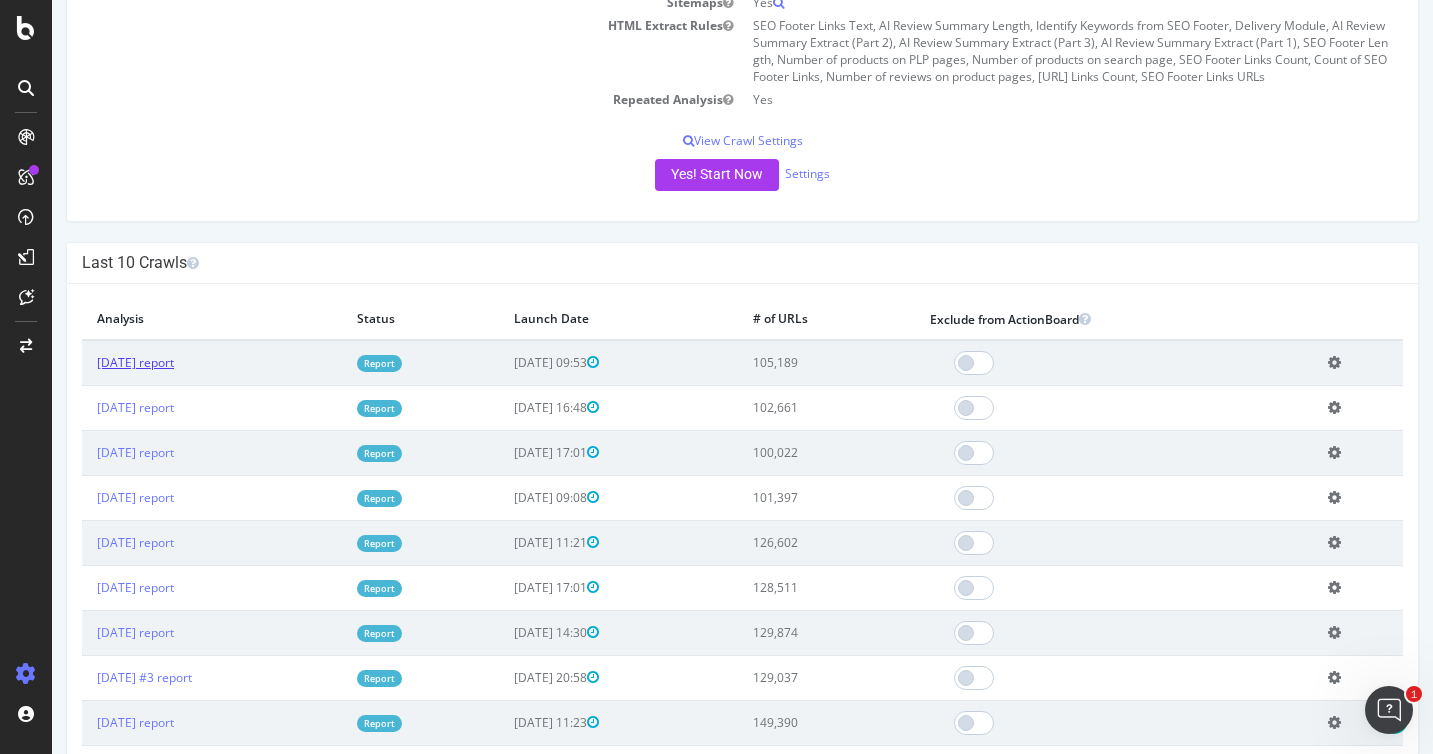 click on "[DATE]
report" at bounding box center (135, 362) 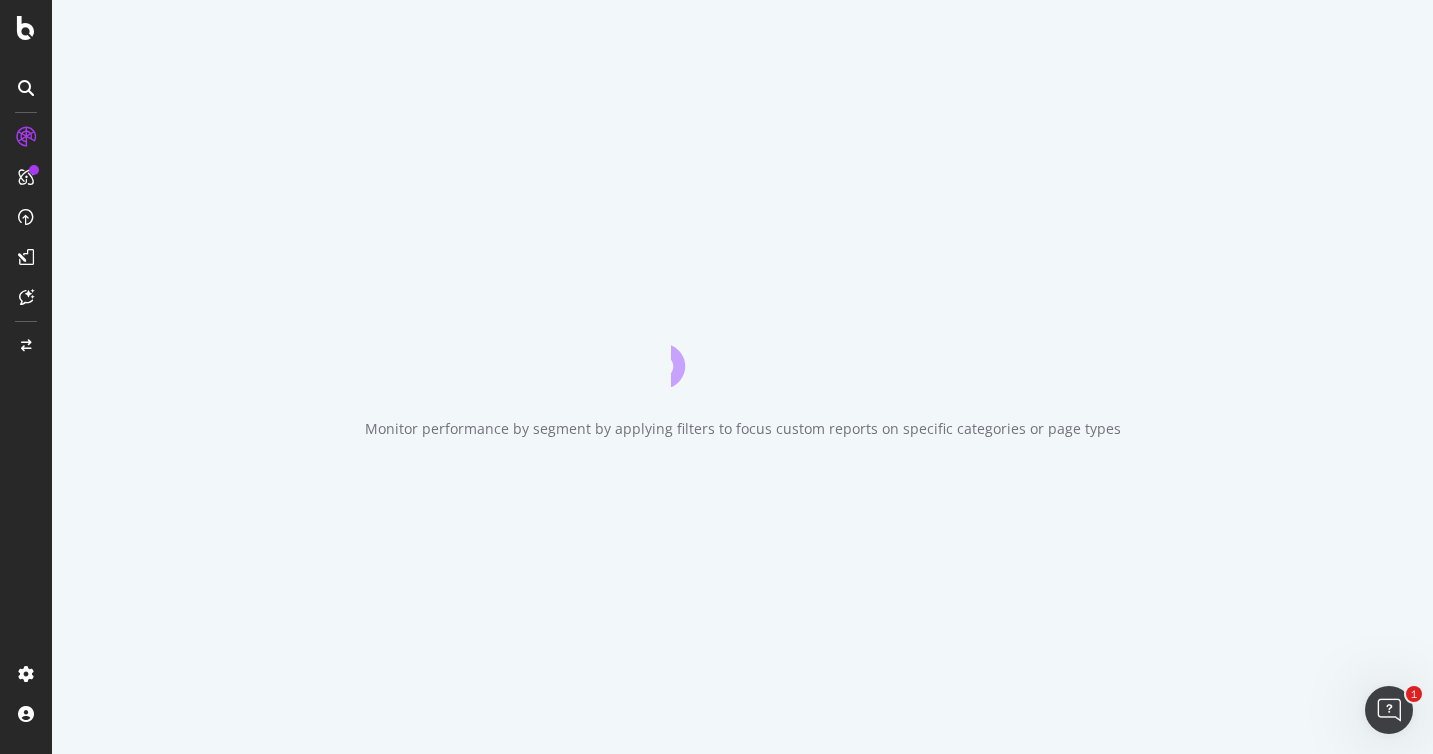 scroll, scrollTop: 0, scrollLeft: 0, axis: both 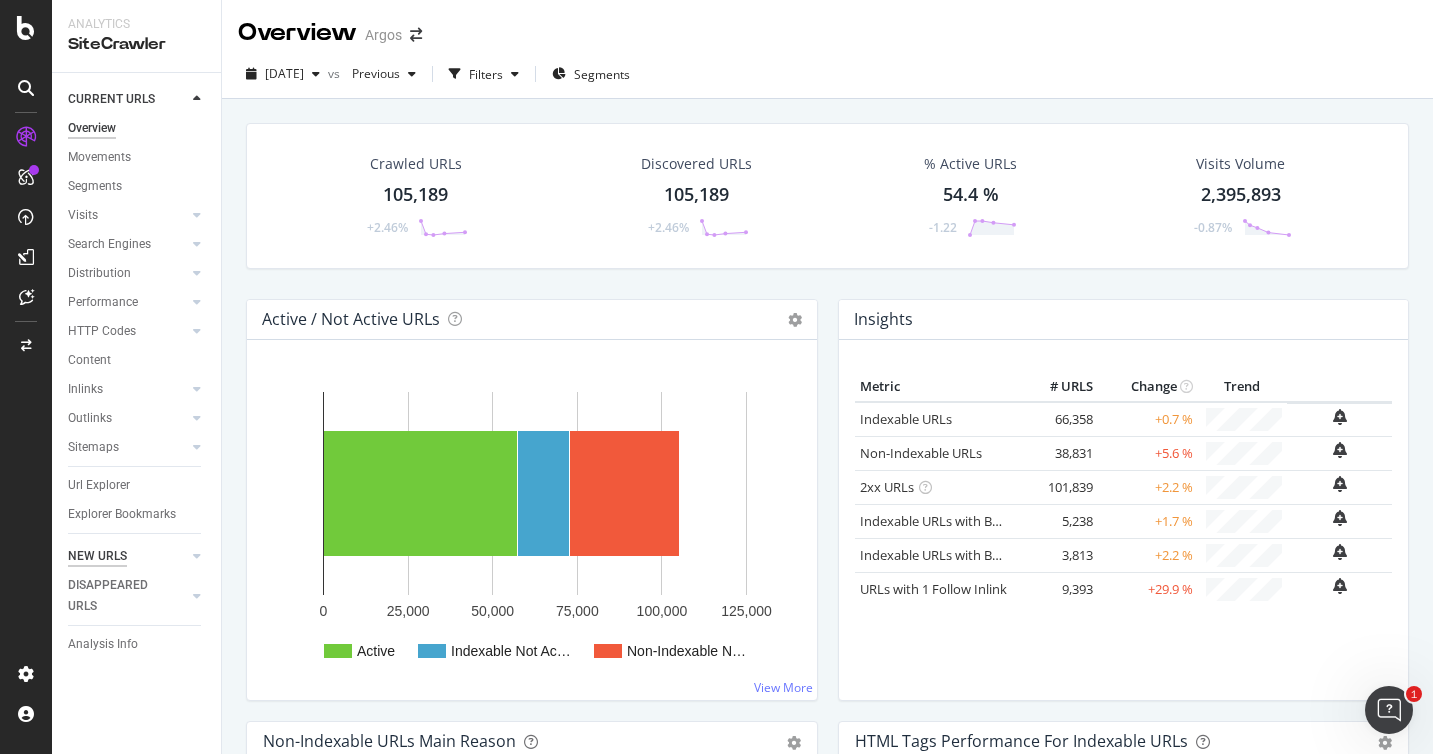 click on "NEW URLS" at bounding box center (97, 556) 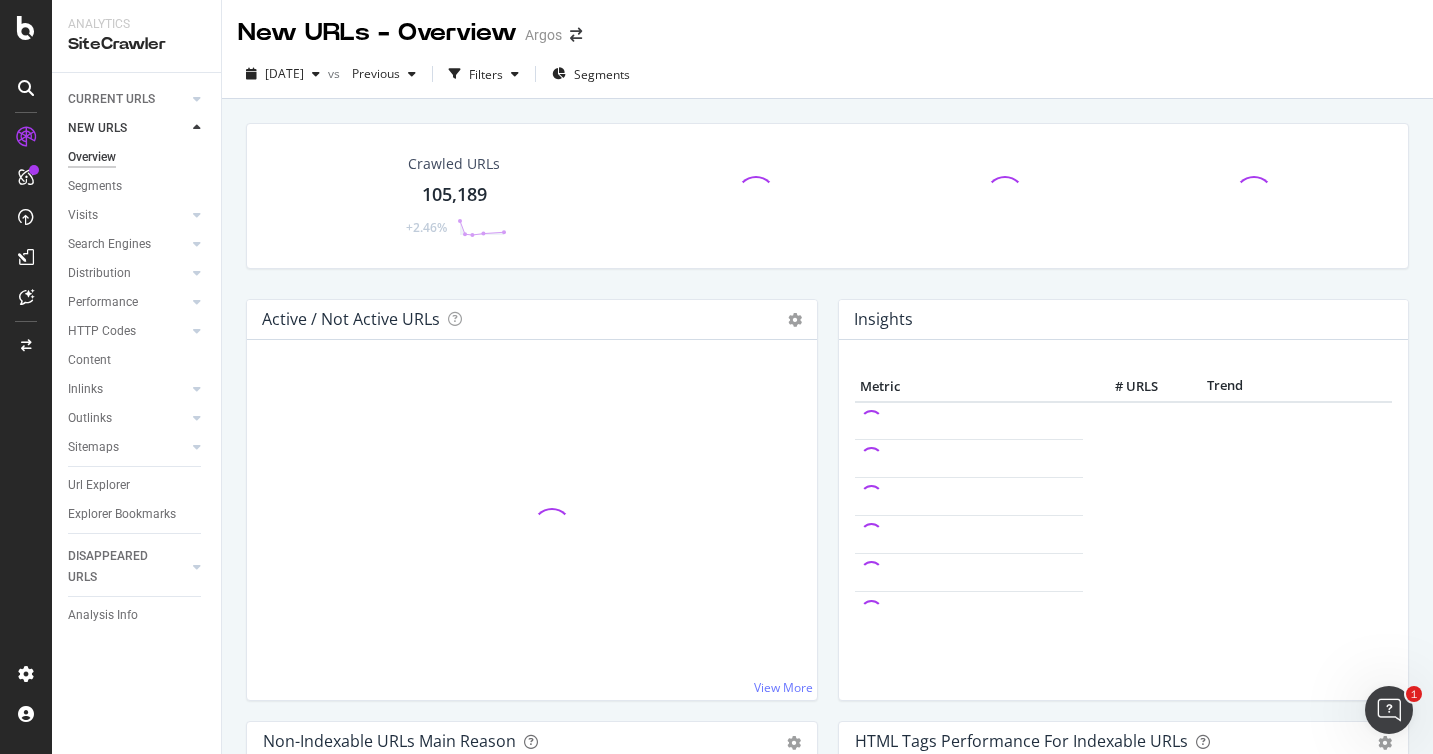 click on "105,189" at bounding box center [454, 195] 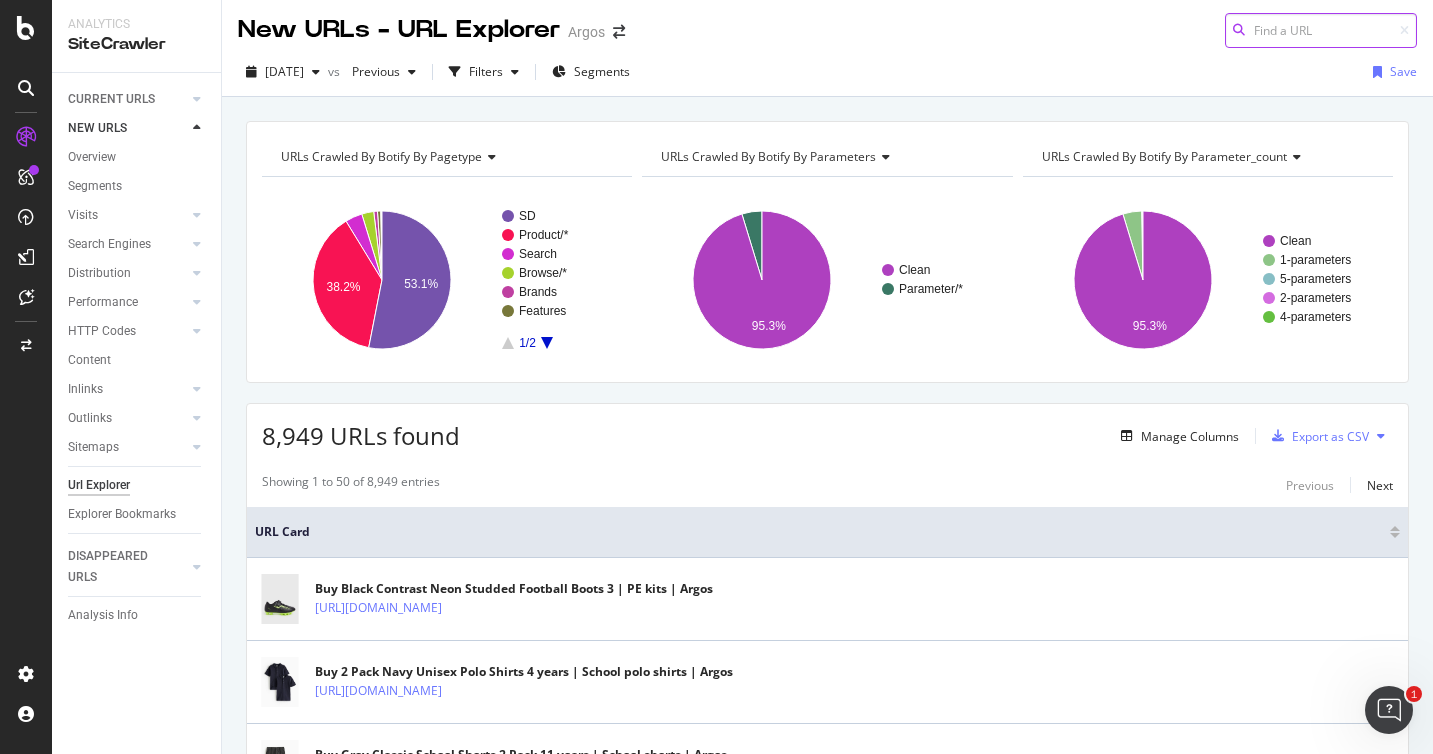 scroll, scrollTop: 0, scrollLeft: 0, axis: both 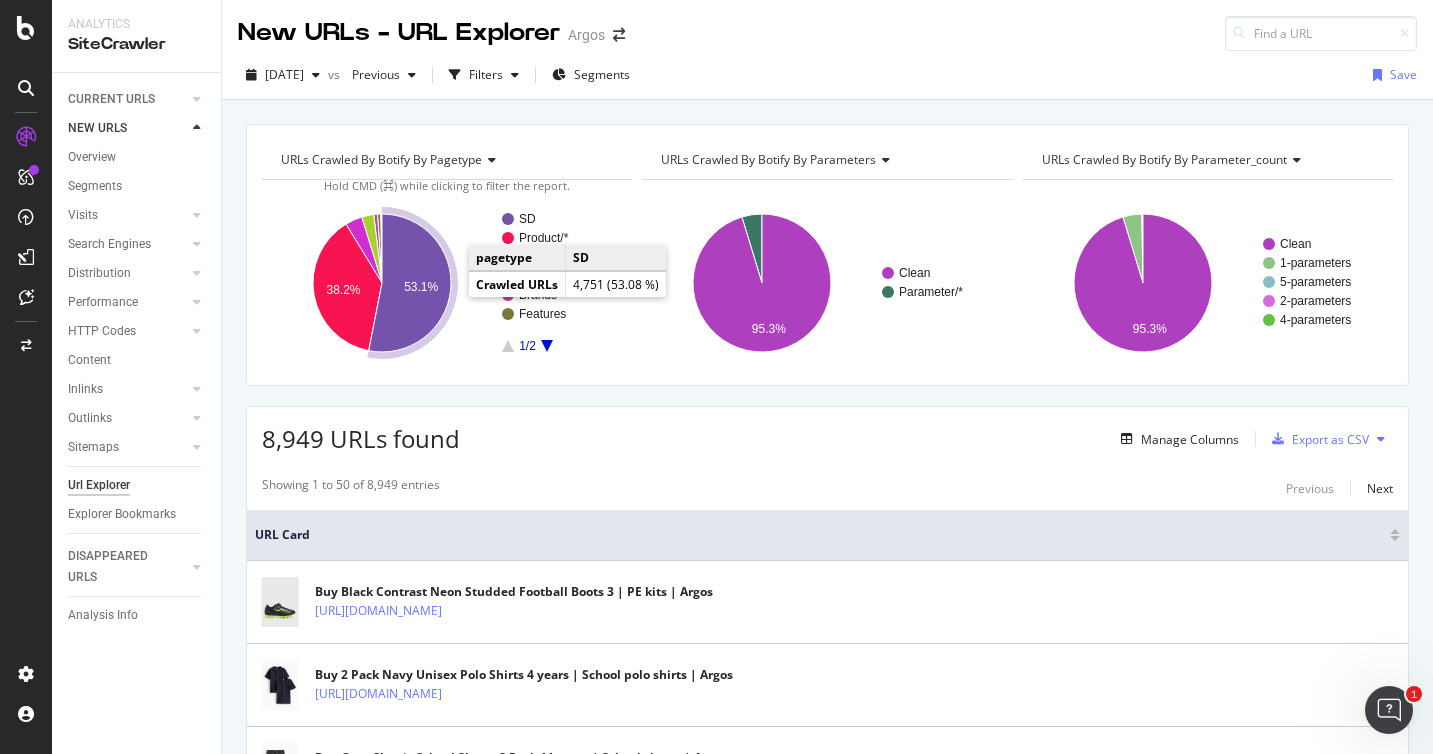 click 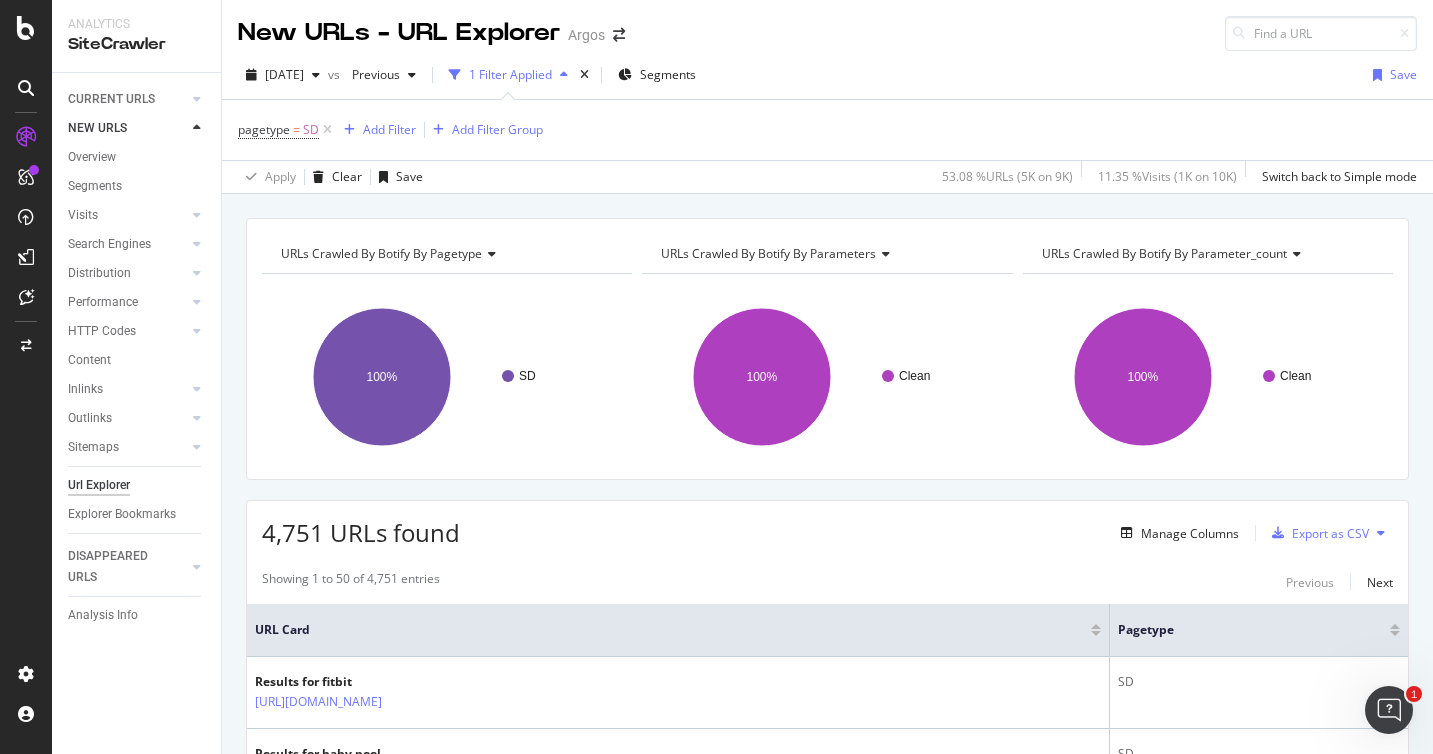 click on "URLs Crawled By Botify By parameter_count" at bounding box center (1164, 253) 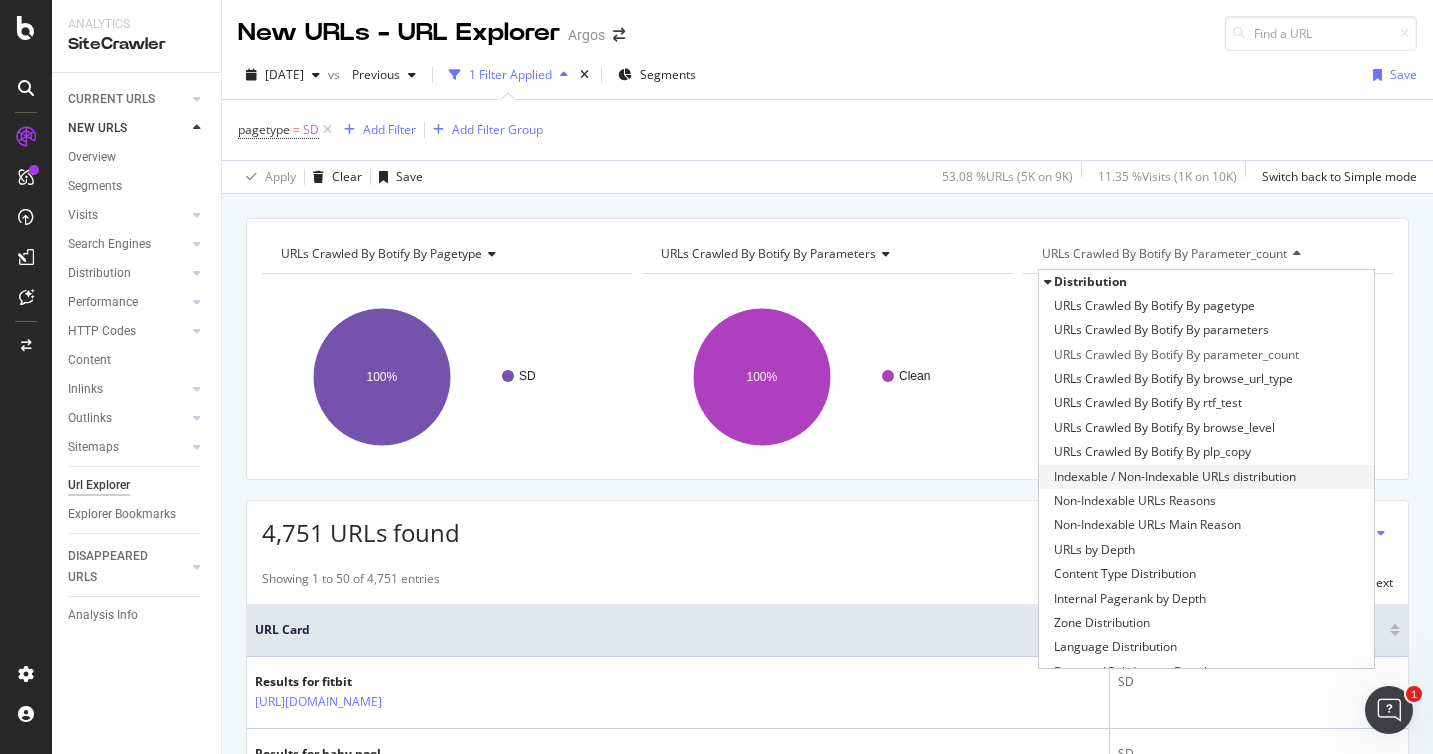 click on "Indexable / Non-Indexable URLs distribution" at bounding box center [1175, 477] 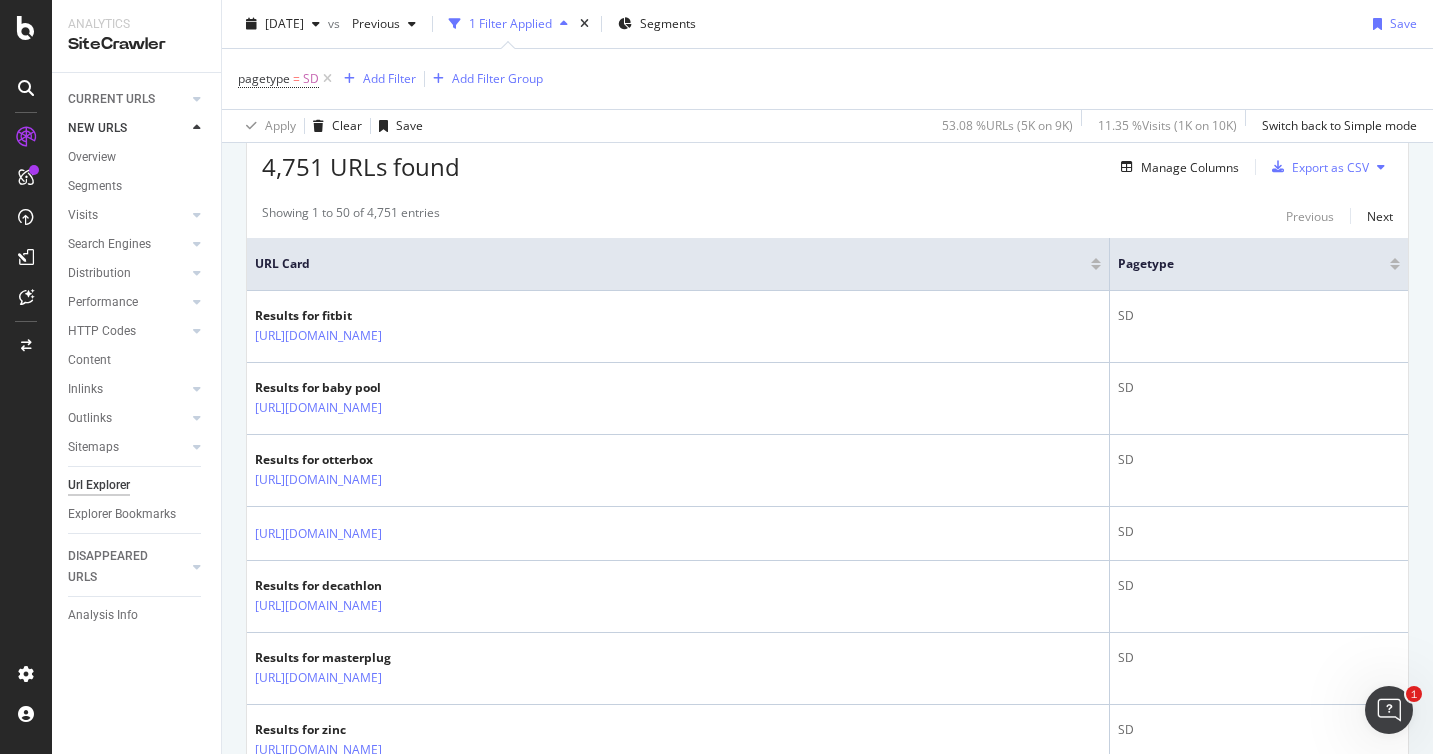 scroll, scrollTop: 0, scrollLeft: 0, axis: both 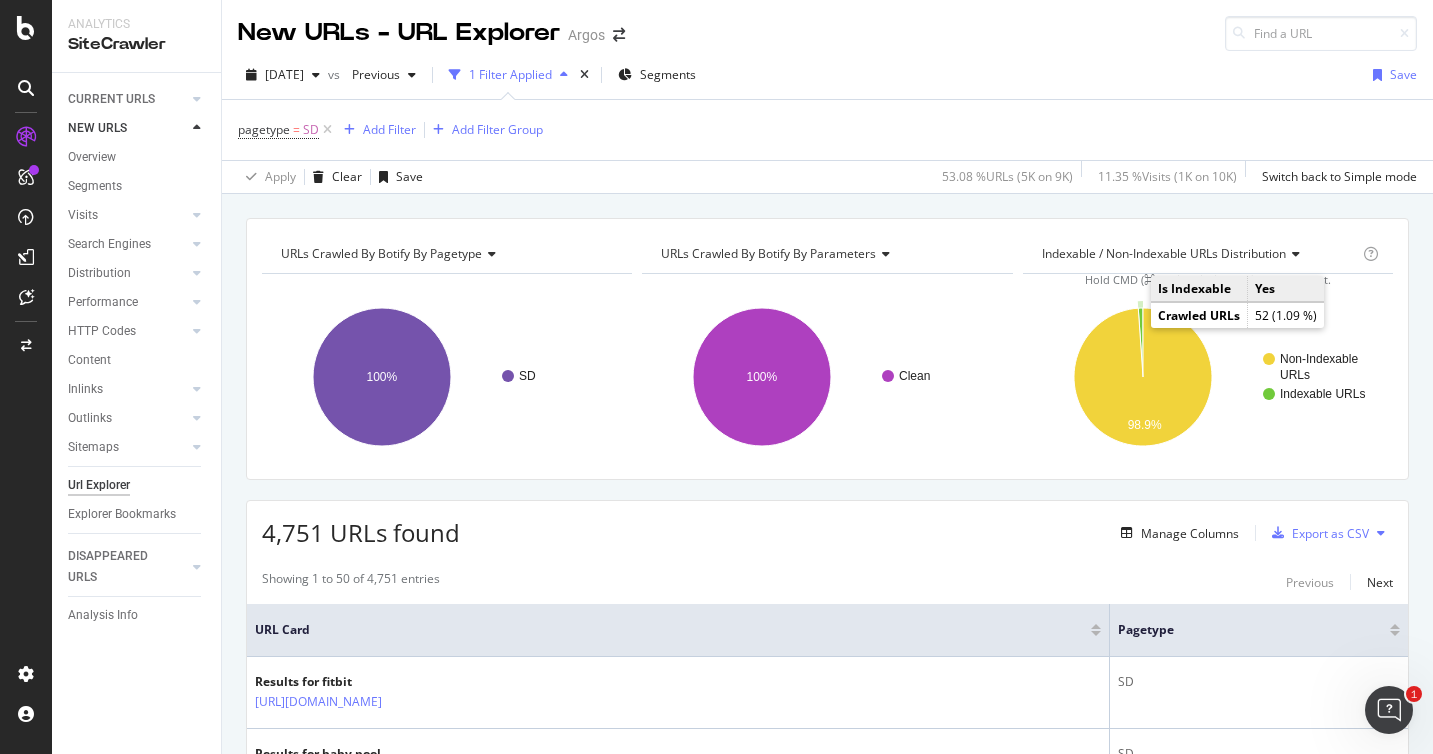 click 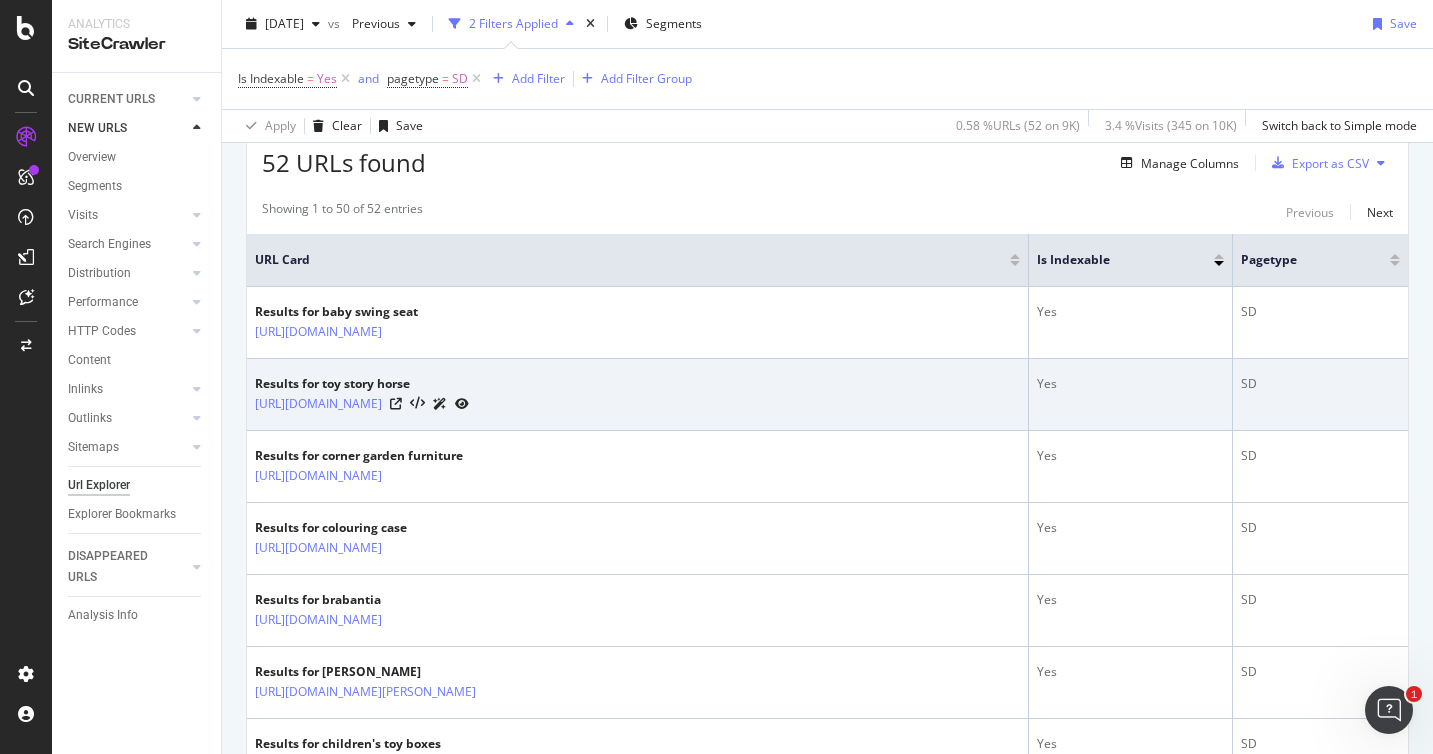 scroll, scrollTop: 372, scrollLeft: 0, axis: vertical 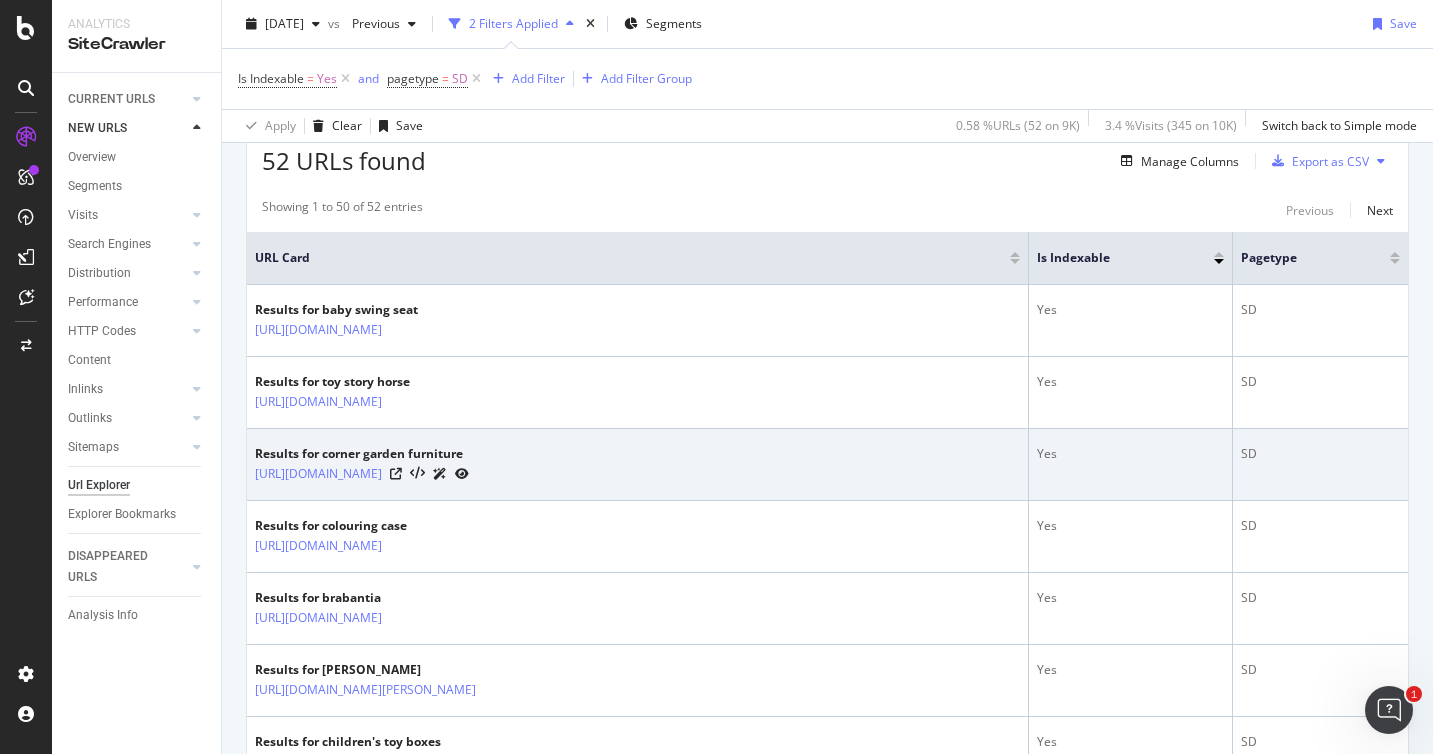 click on "Results for corner garden furniture" at bounding box center (362, 454) 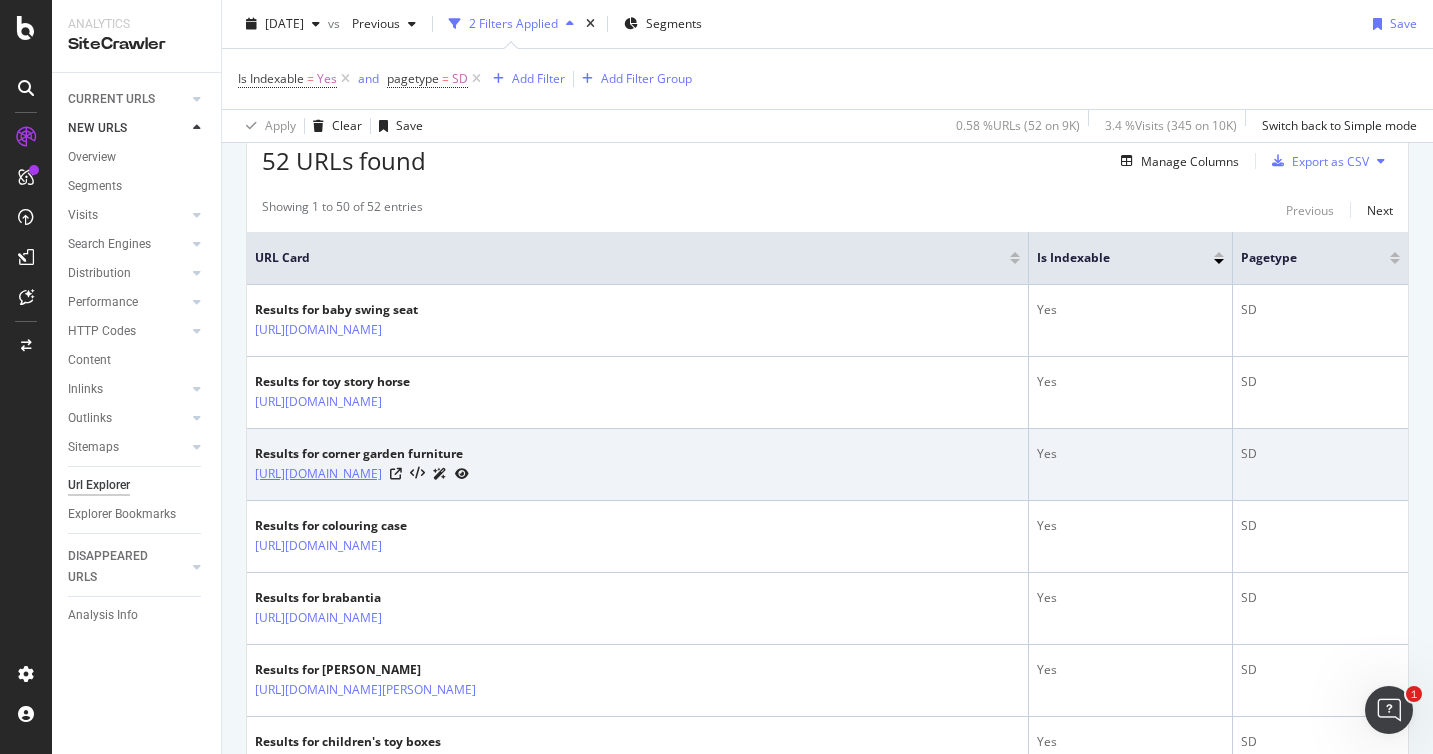 click on "[URL][DOMAIN_NAME]" at bounding box center [318, 474] 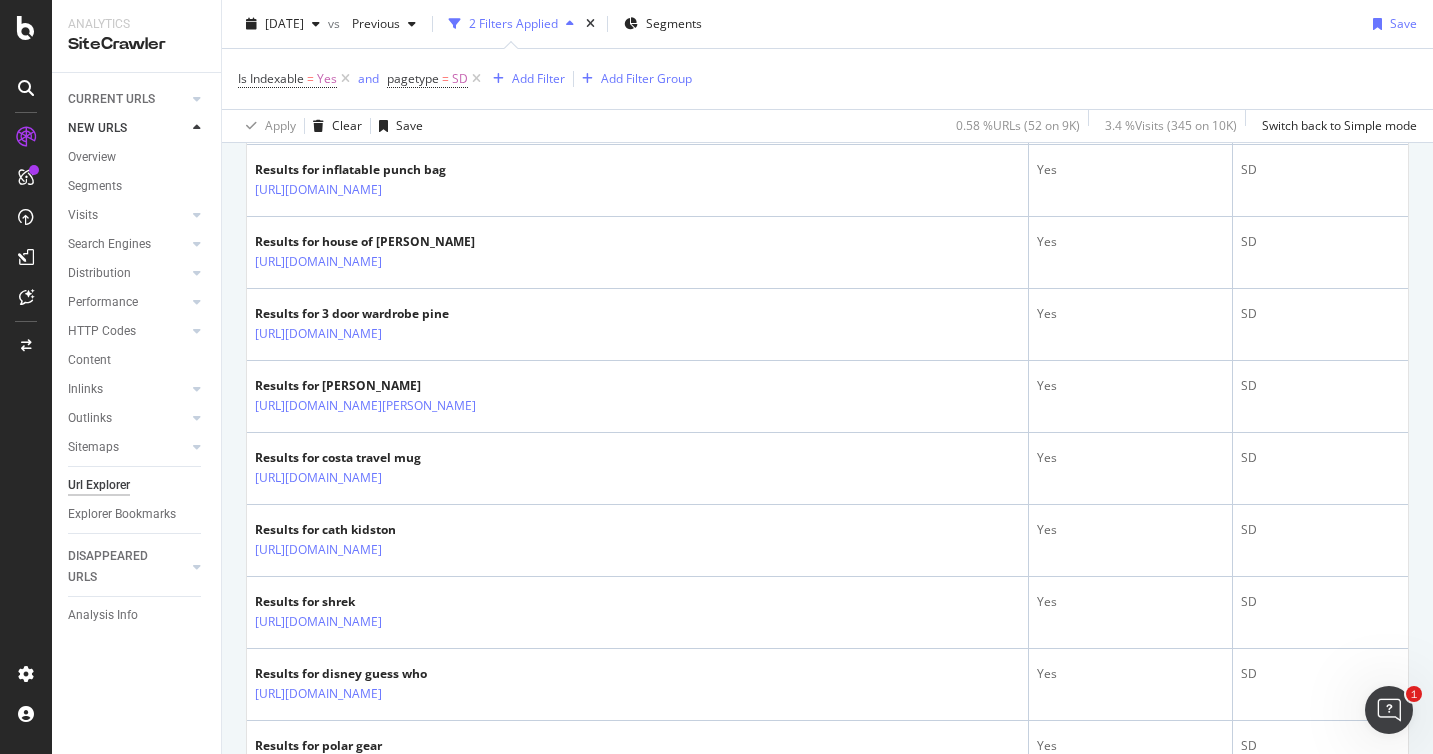 scroll, scrollTop: 1058, scrollLeft: 0, axis: vertical 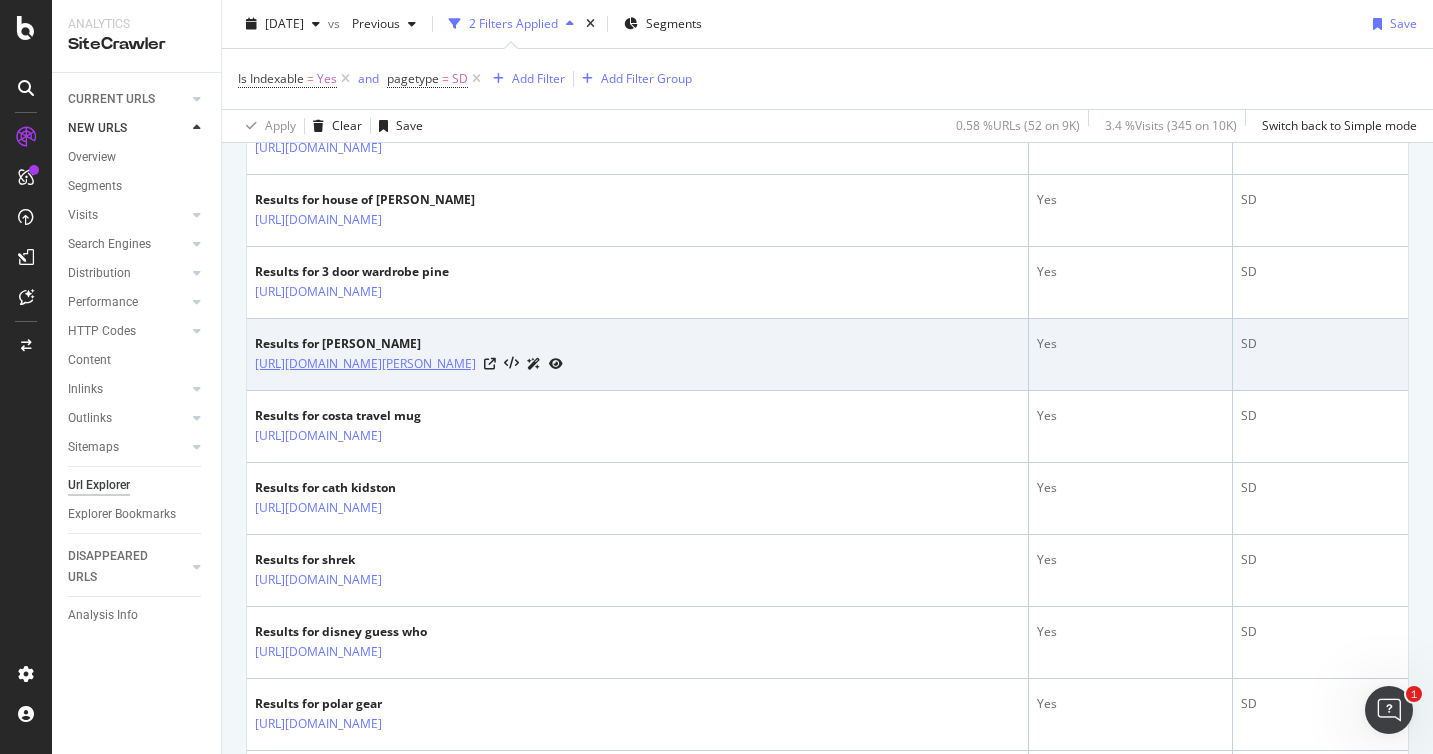 click on "[URL][DOMAIN_NAME][PERSON_NAME]" at bounding box center (365, 364) 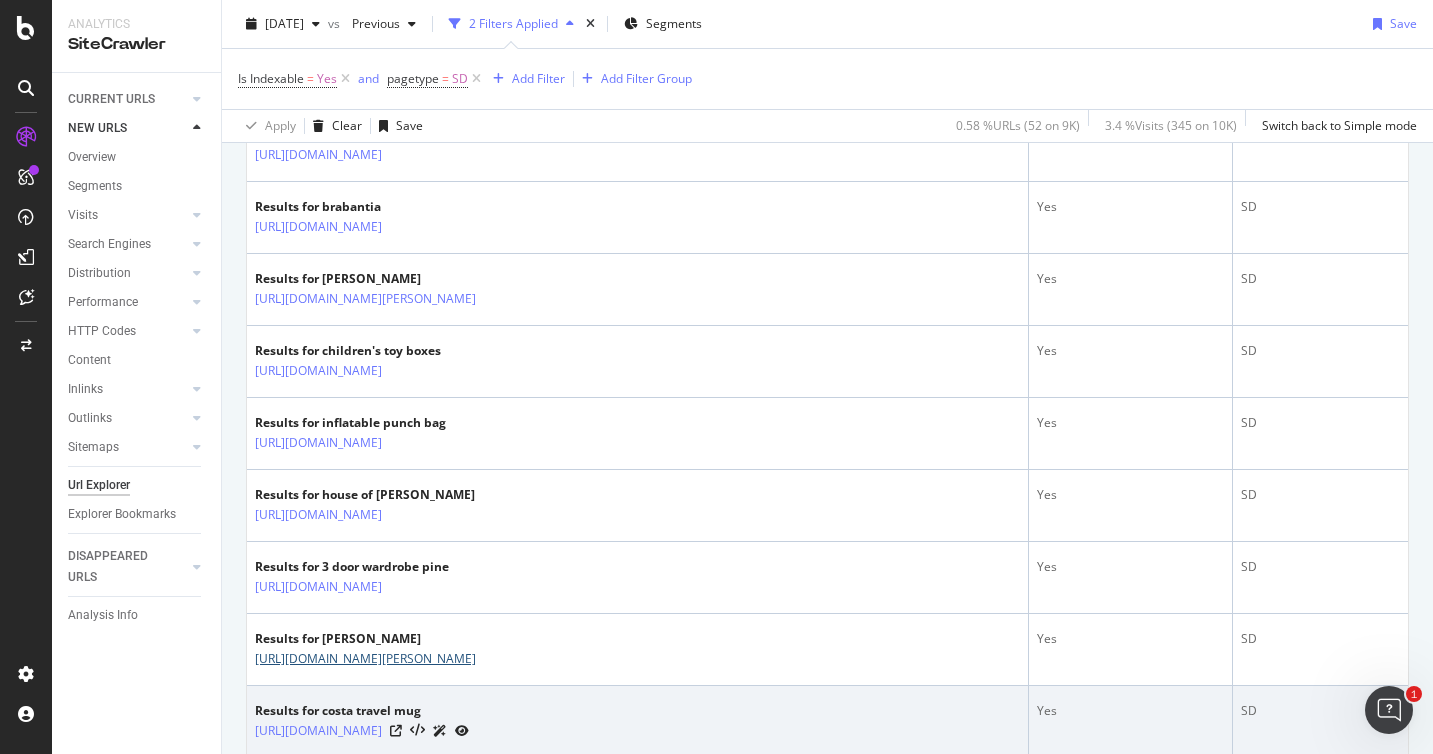 scroll, scrollTop: 0, scrollLeft: 0, axis: both 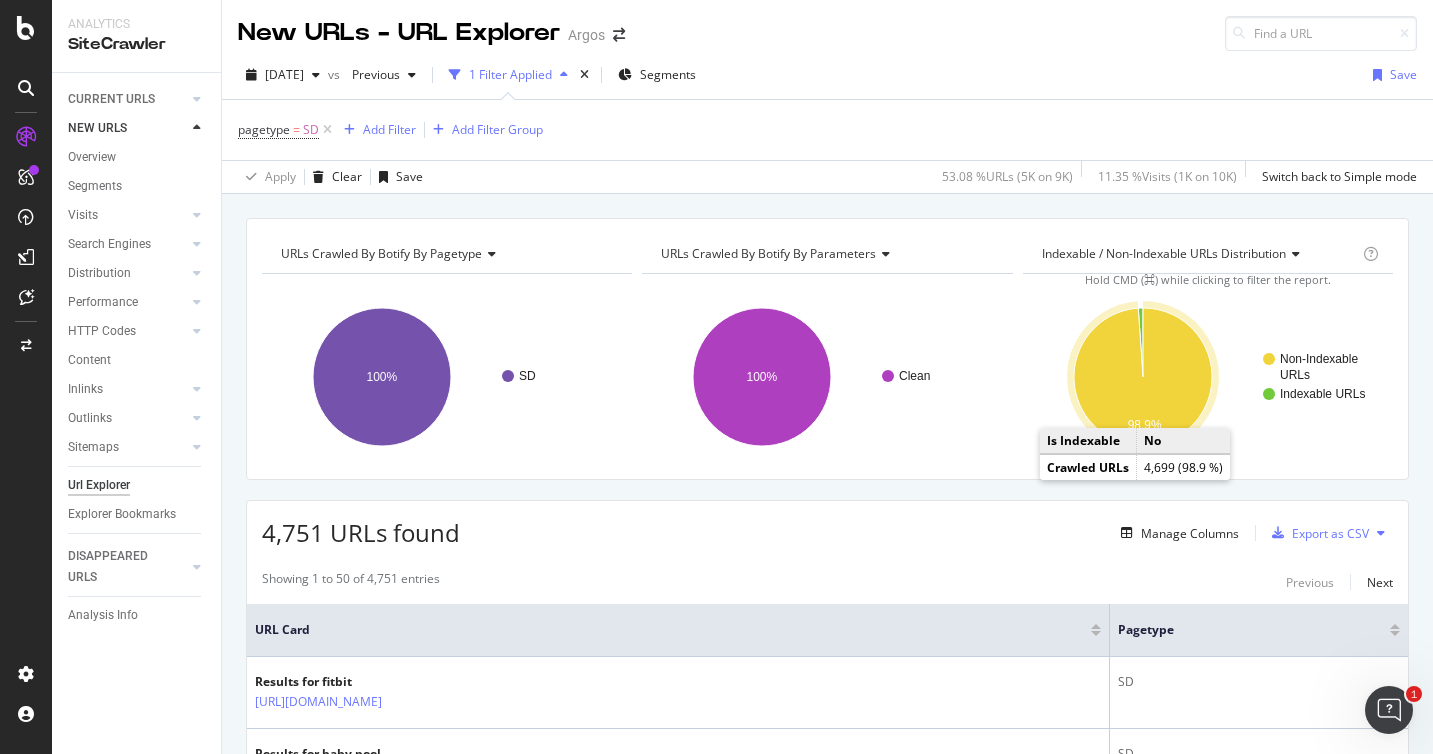click 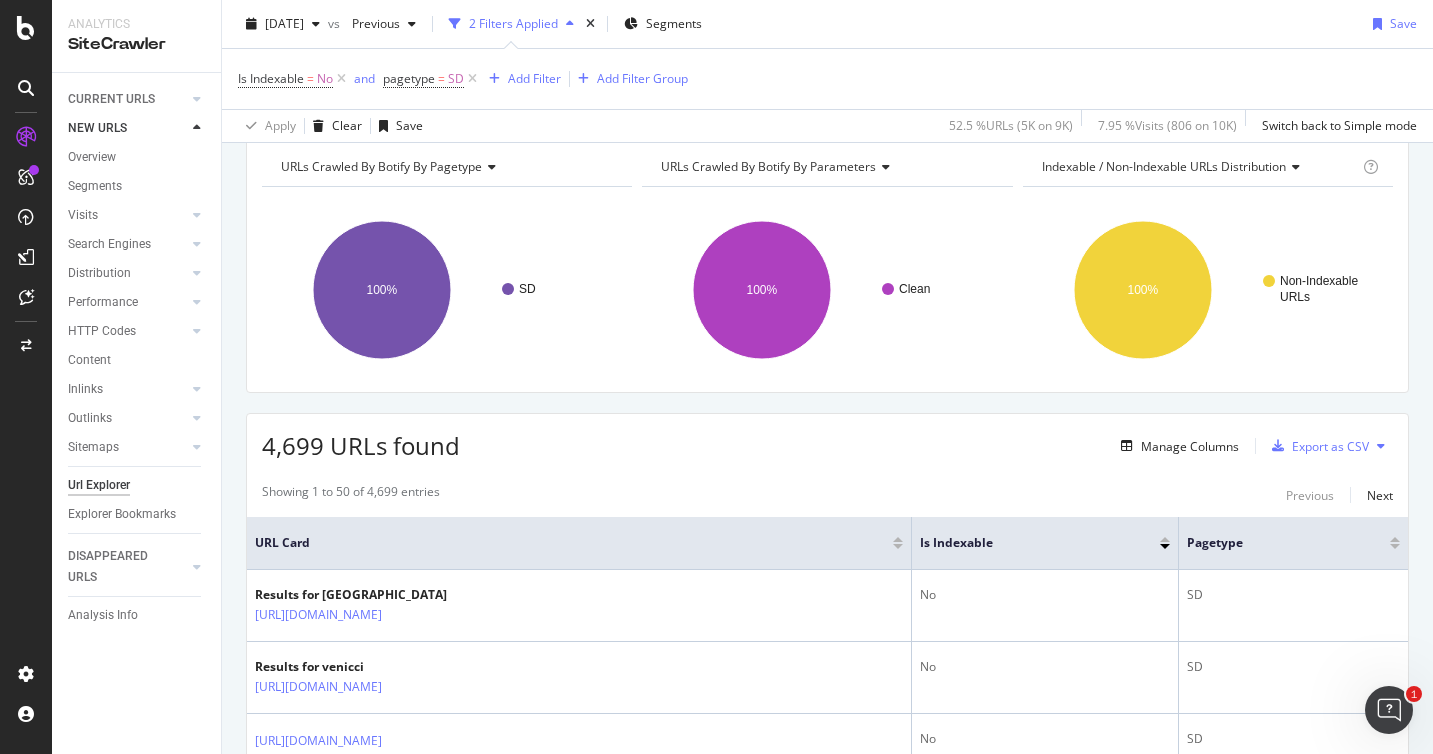 scroll, scrollTop: 109, scrollLeft: 0, axis: vertical 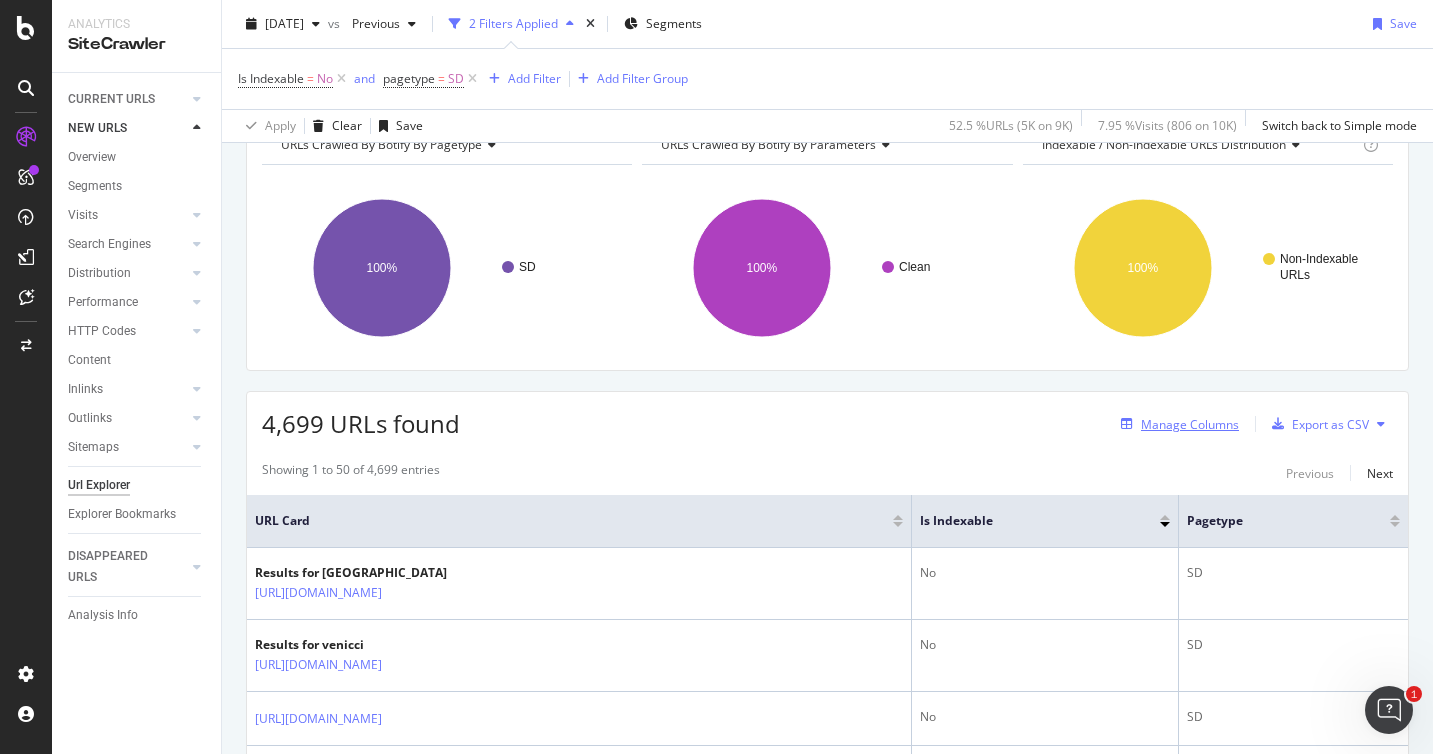 click on "Manage Columns" at bounding box center [1190, 424] 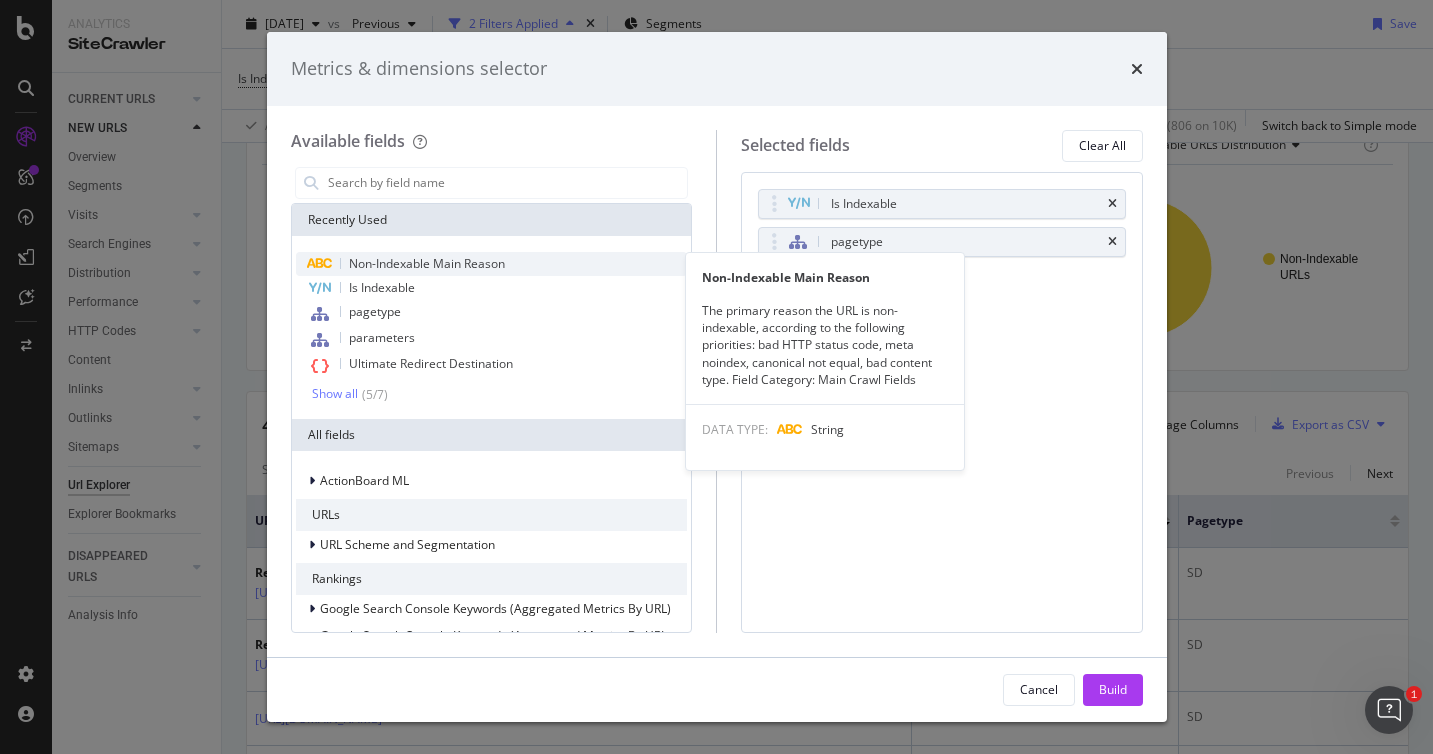 click on "Non-Indexable Main Reason" at bounding box center (492, 264) 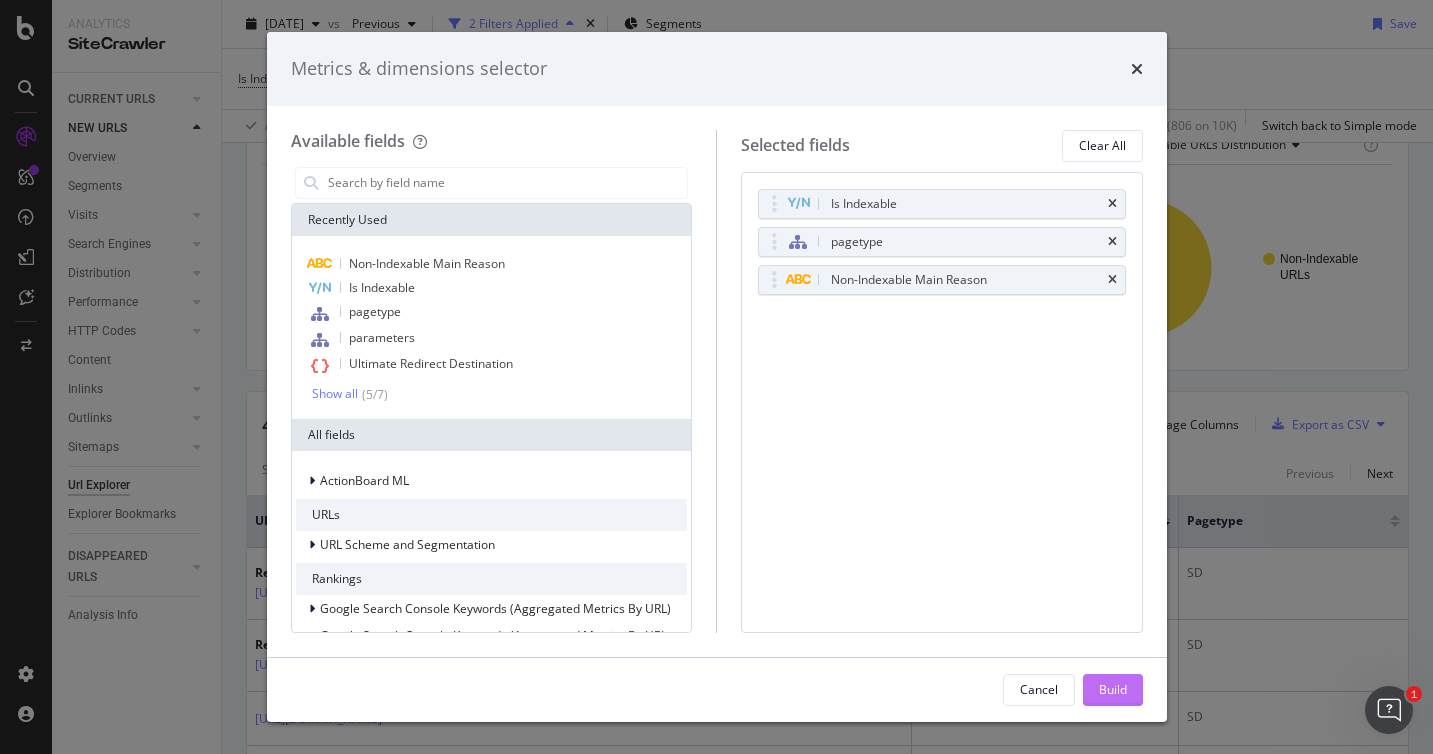click on "Build" at bounding box center (1113, 690) 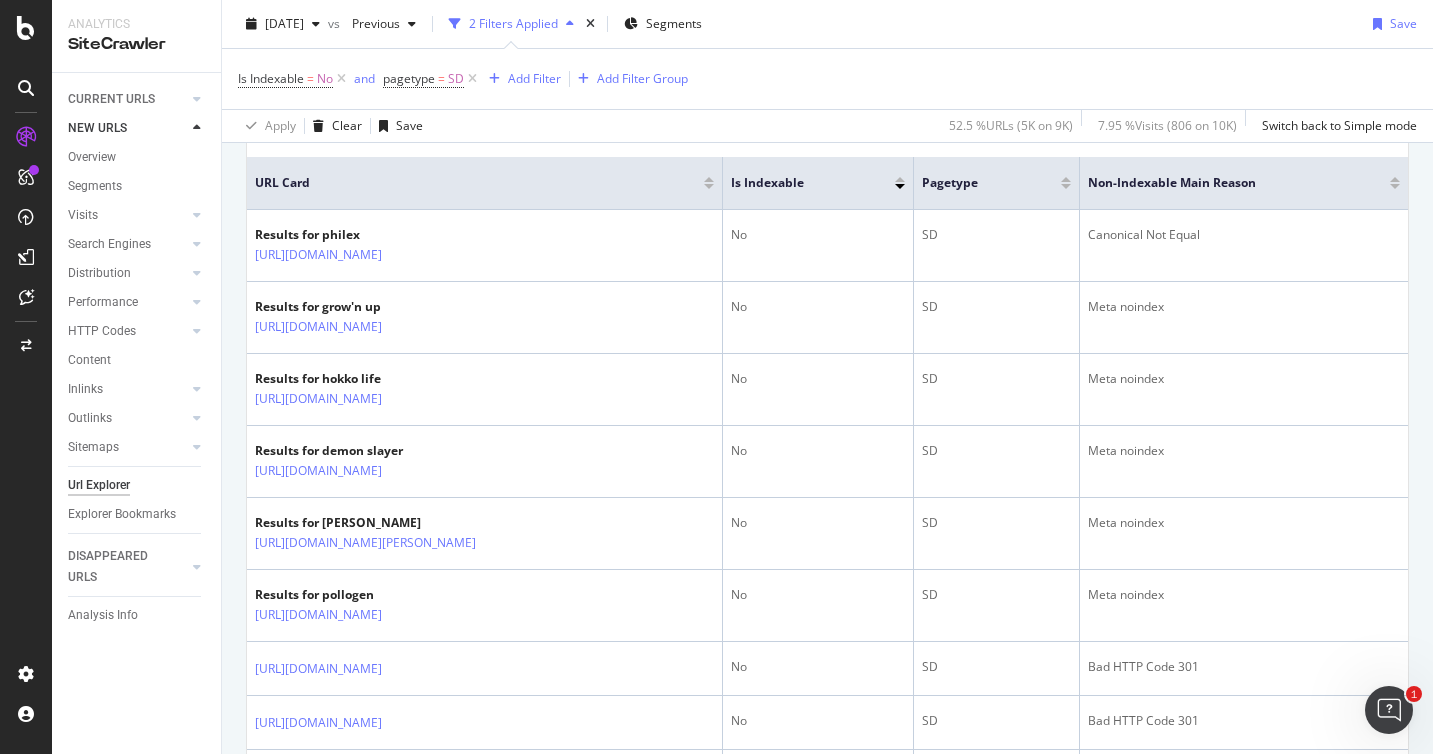 scroll, scrollTop: 0, scrollLeft: 0, axis: both 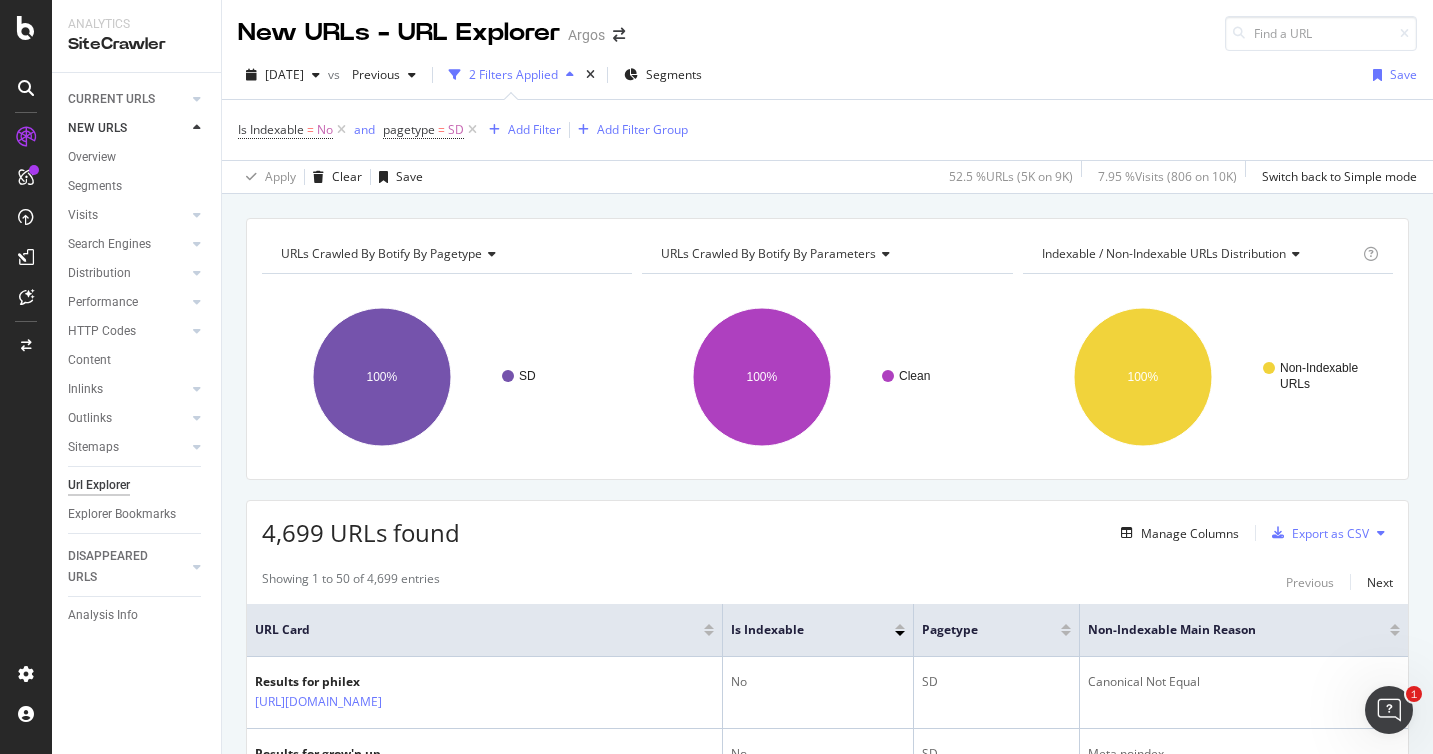 click on "Indexable / Non-Indexable URLs distribution" at bounding box center (1164, 253) 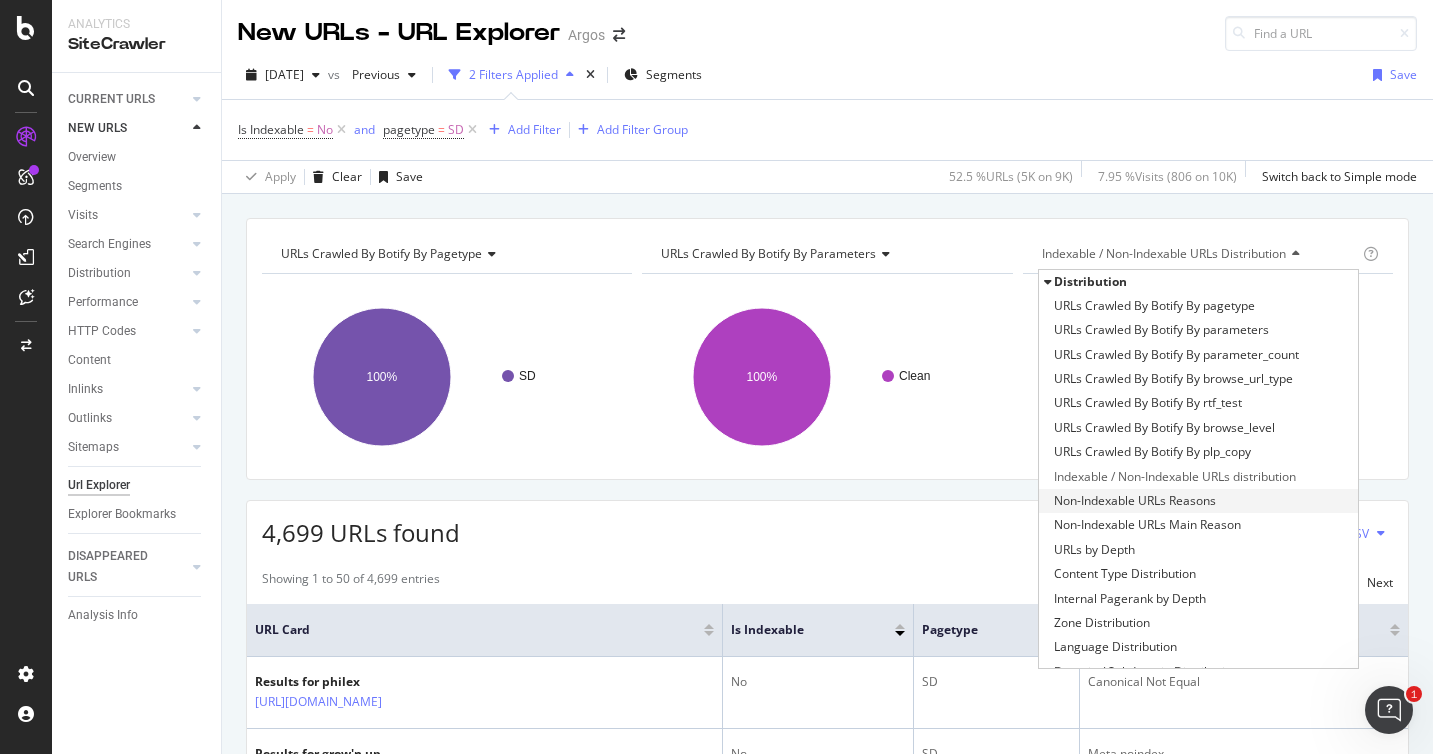 click on "Non-Indexable URLs Reasons" at bounding box center [1135, 501] 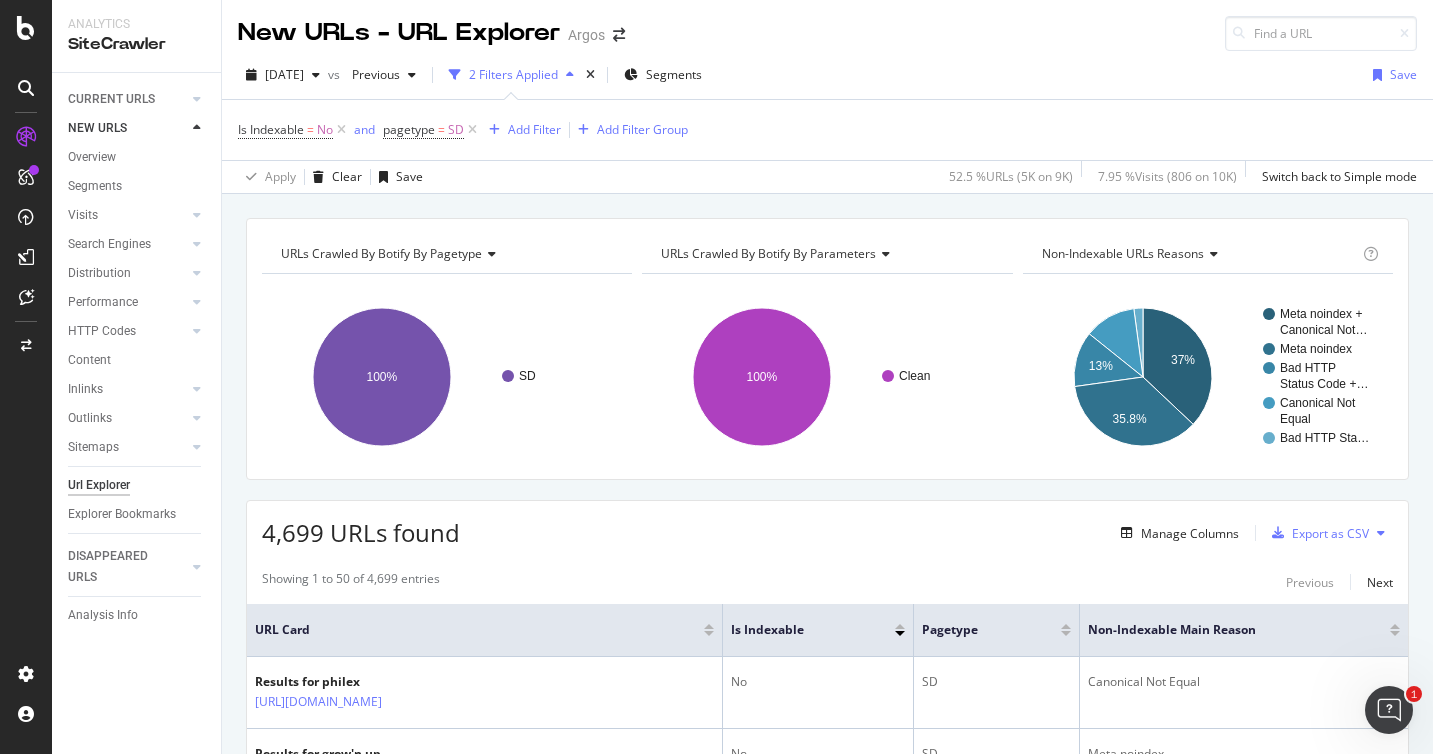 click on "4,699 URLs found Manage Columns Export as CSV" at bounding box center [827, 525] 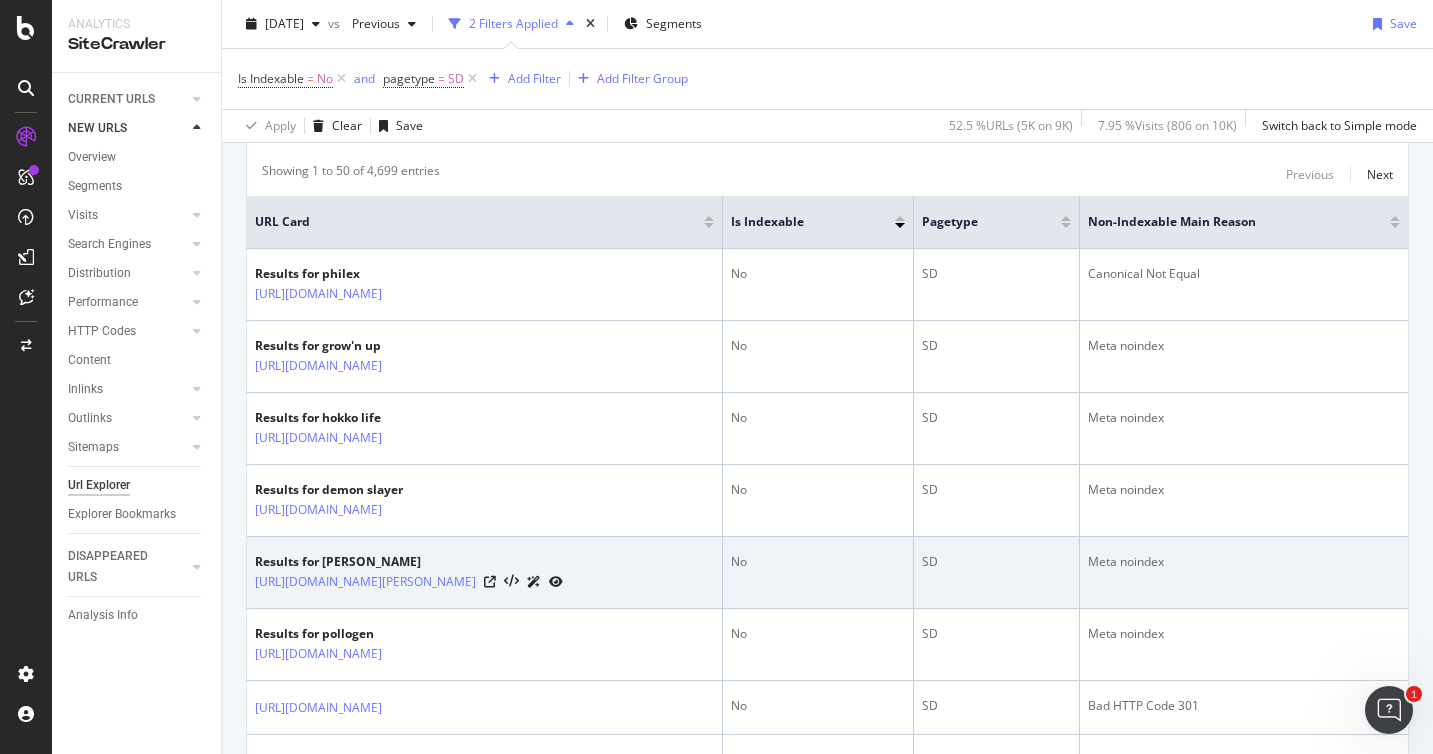 scroll, scrollTop: 590, scrollLeft: 0, axis: vertical 